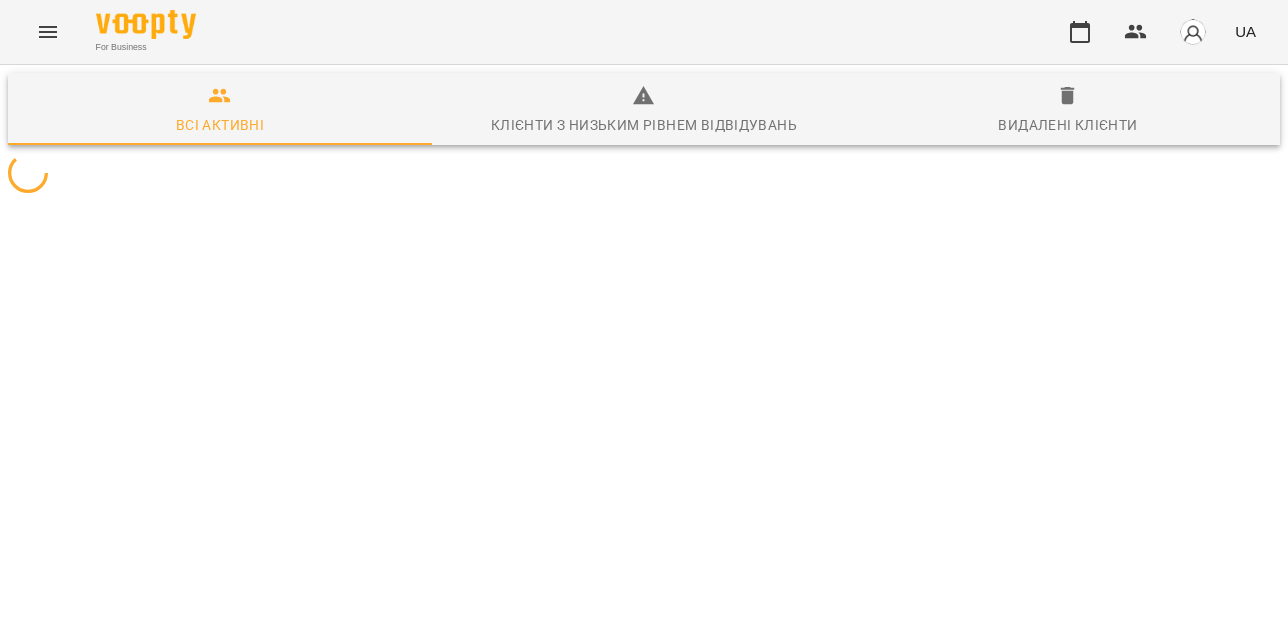 scroll, scrollTop: 0, scrollLeft: 0, axis: both 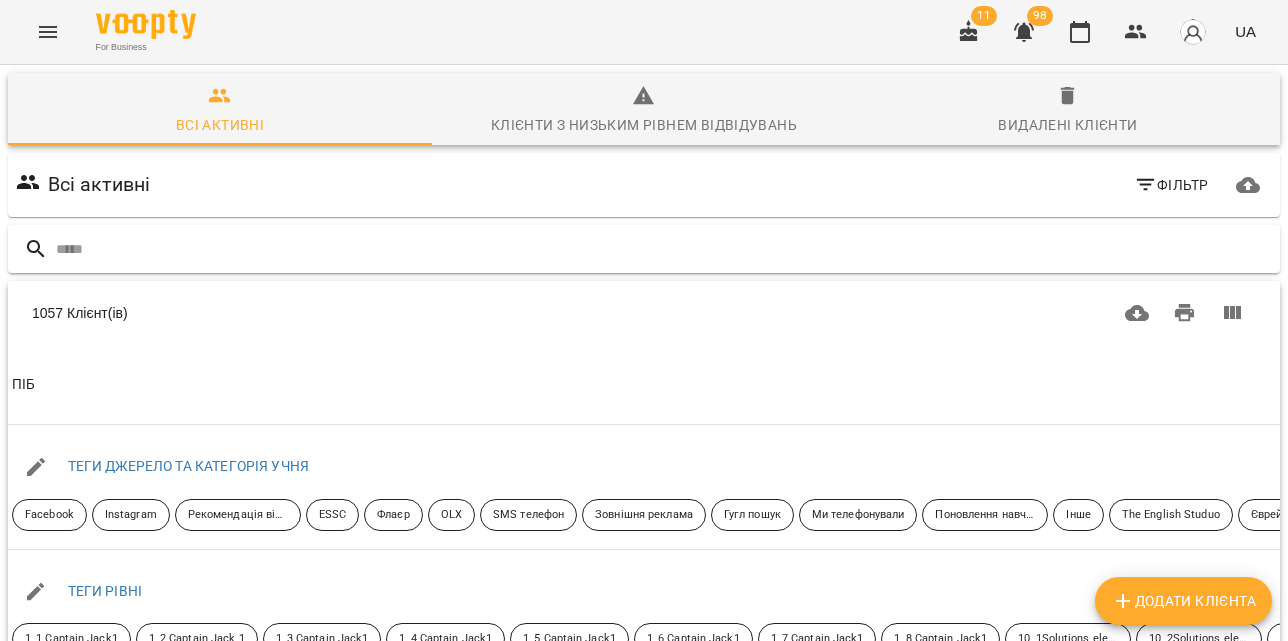 click at bounding box center [664, 249] 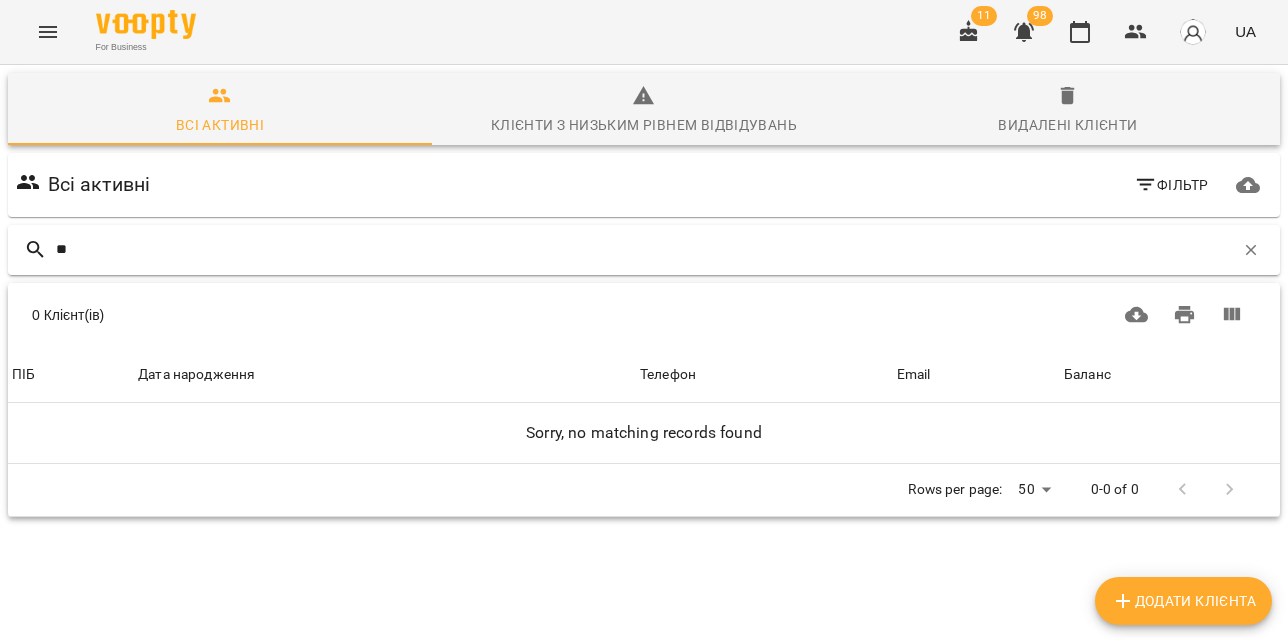 type on "*" 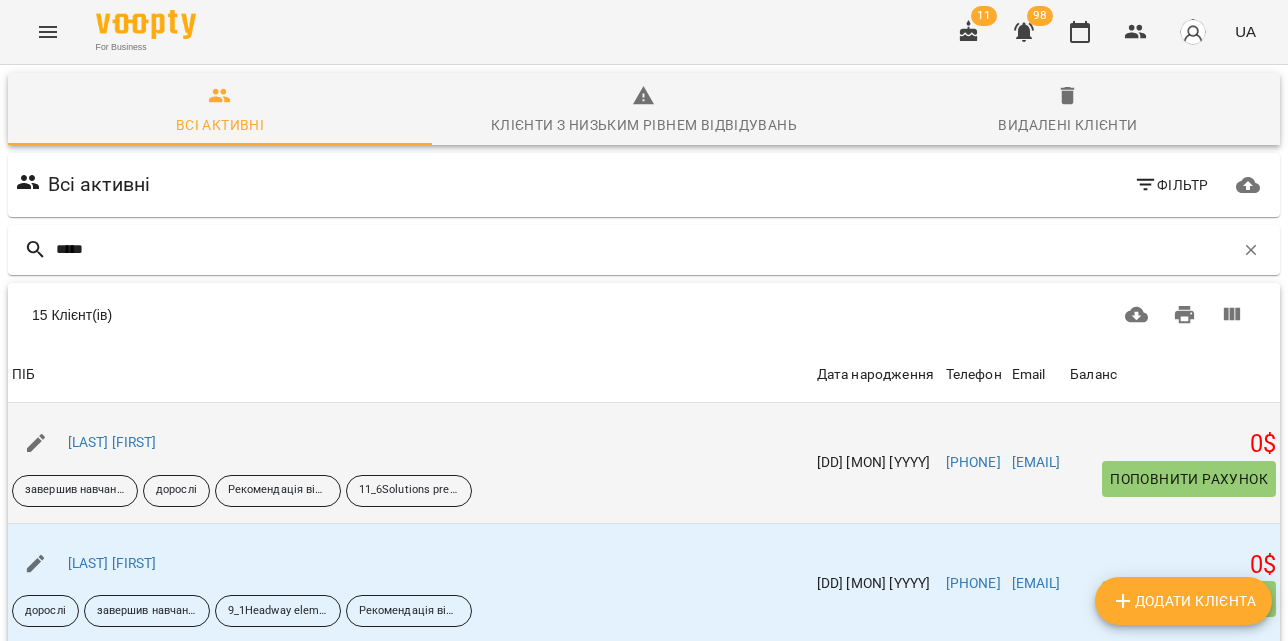 scroll, scrollTop: 29, scrollLeft: 0, axis: vertical 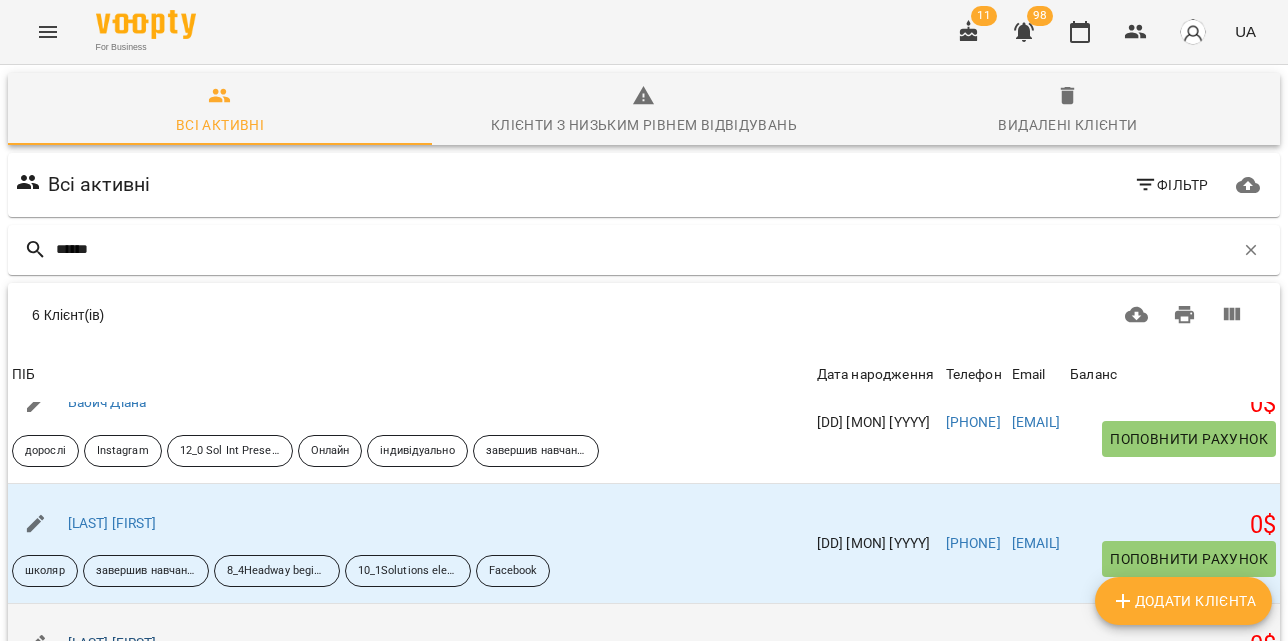 type on "*****" 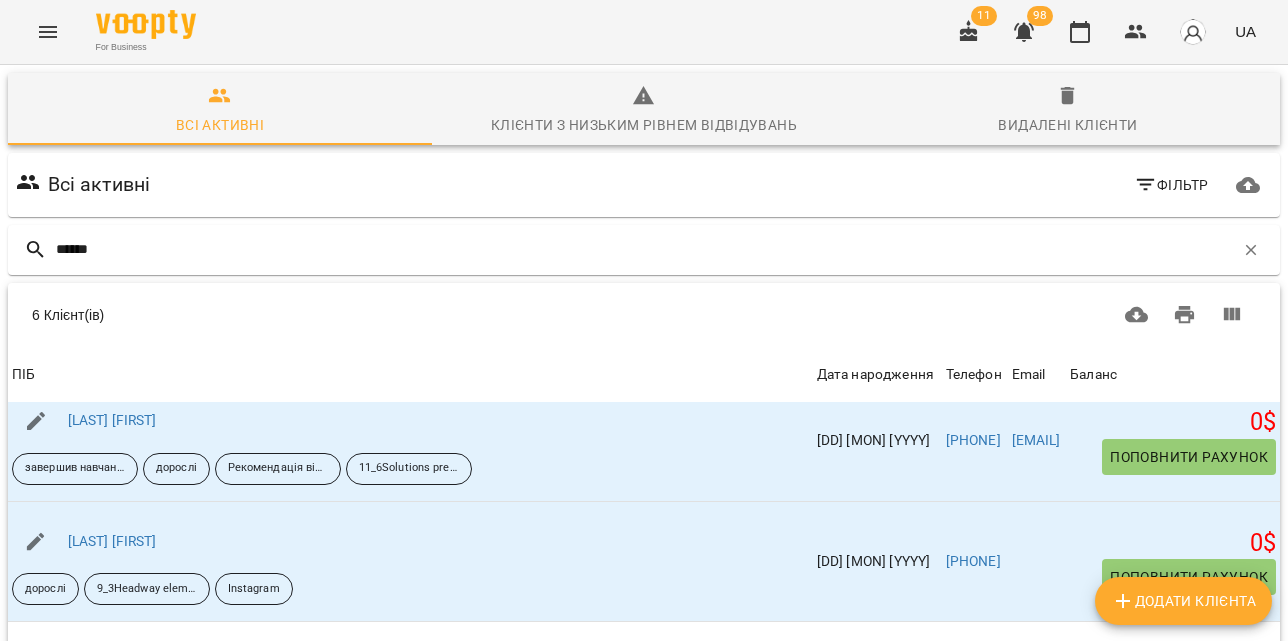 scroll, scrollTop: 0, scrollLeft: 0, axis: both 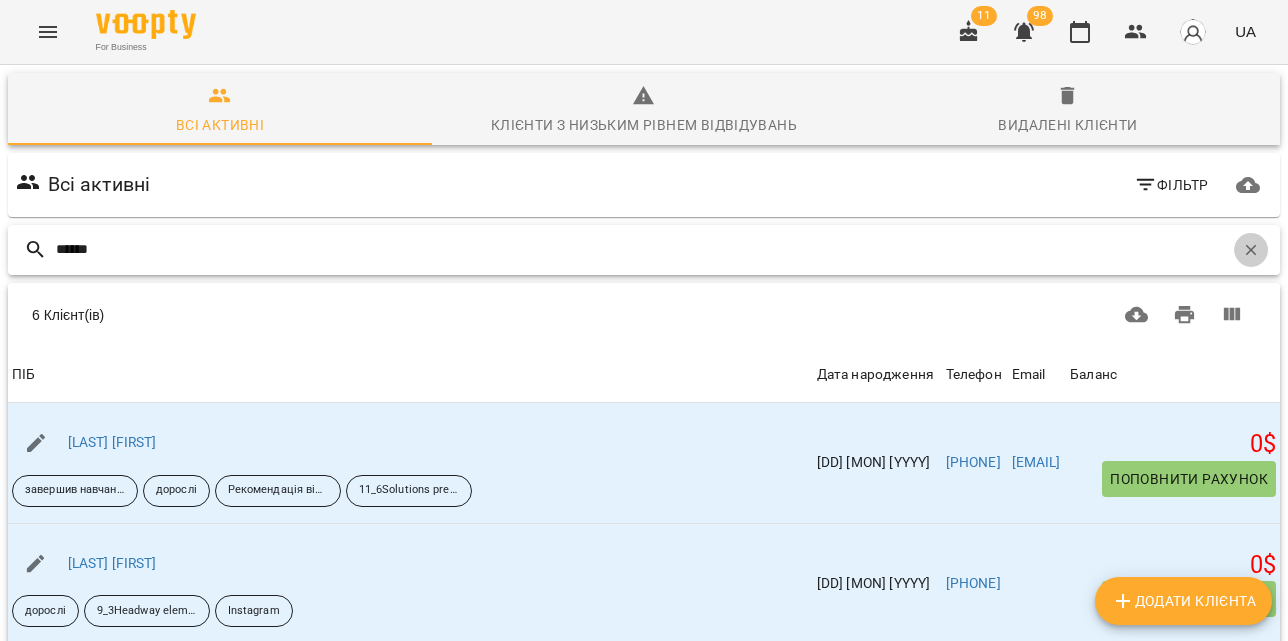 click 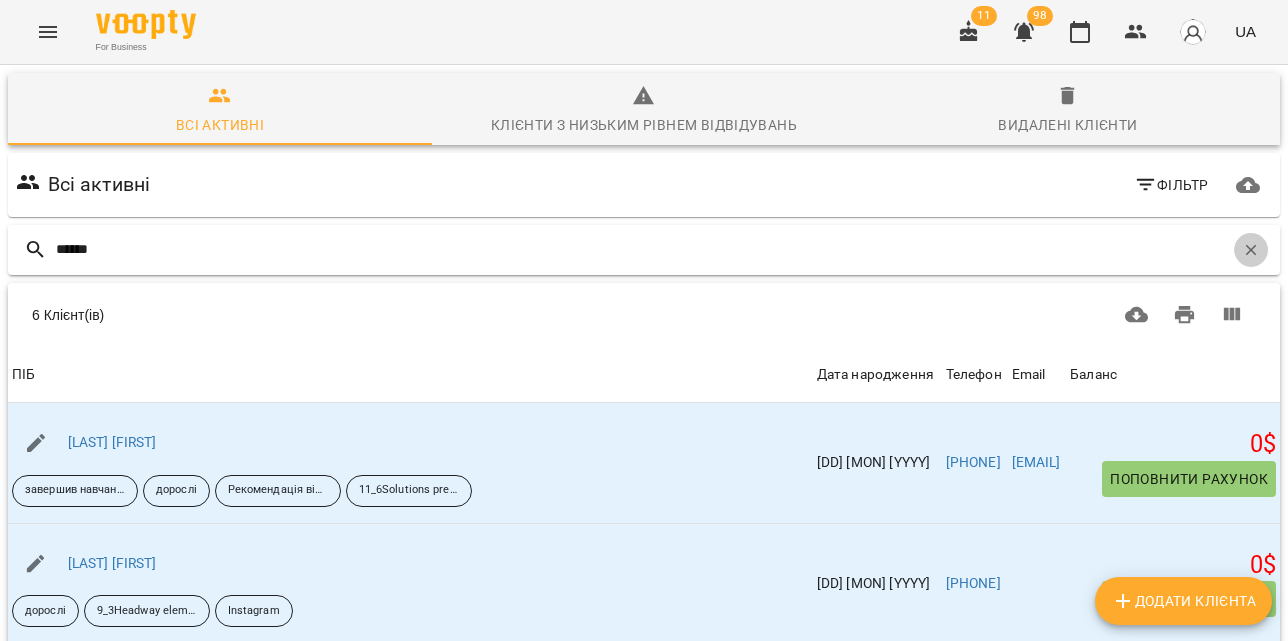 type 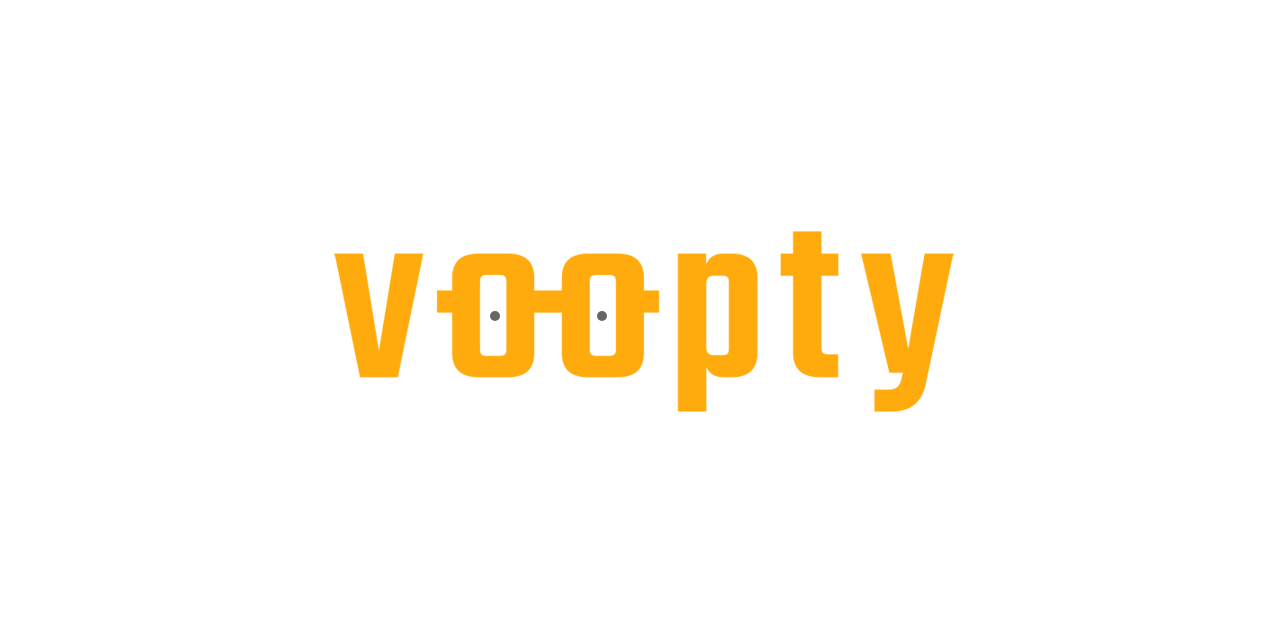 scroll, scrollTop: 0, scrollLeft: 0, axis: both 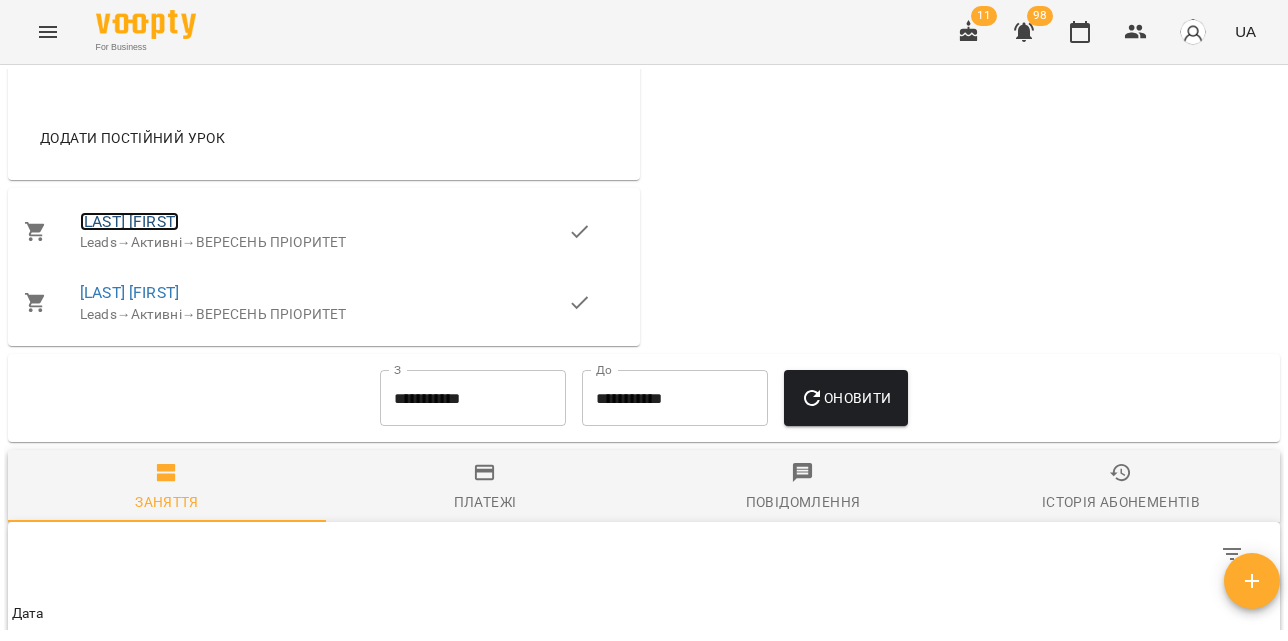 click on "[LAST] [FIRST]" at bounding box center (129, 221) 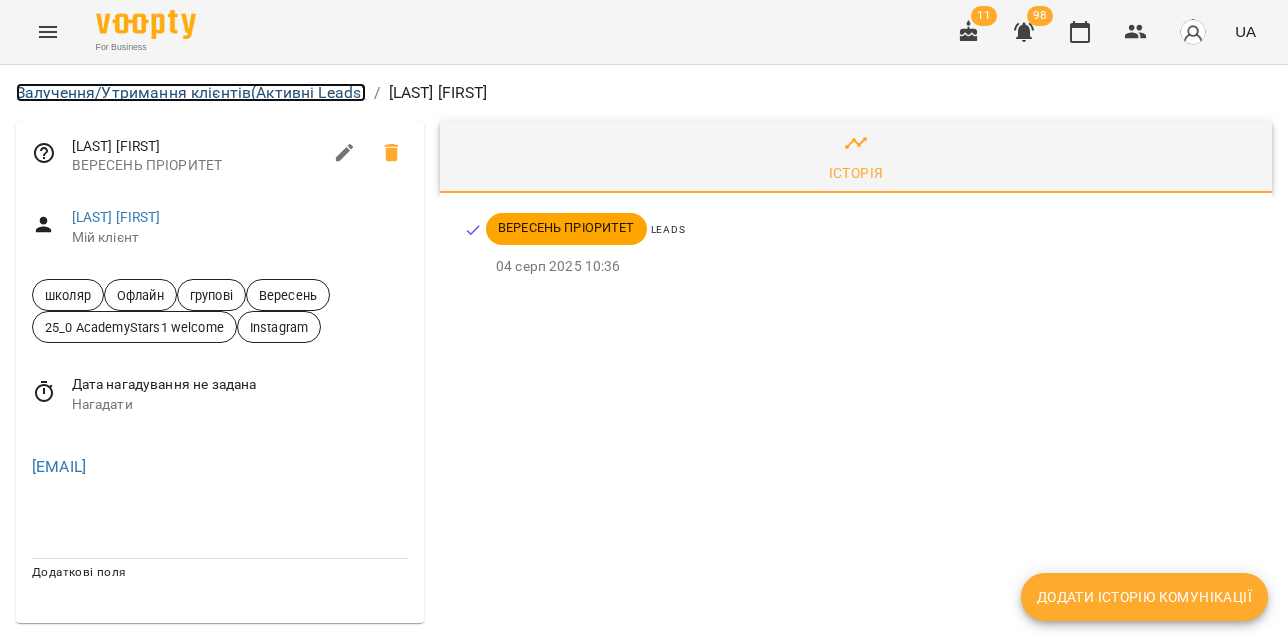 click on "Залучення/Утримання клієнтів (Активні Leads)" at bounding box center (191, 92) 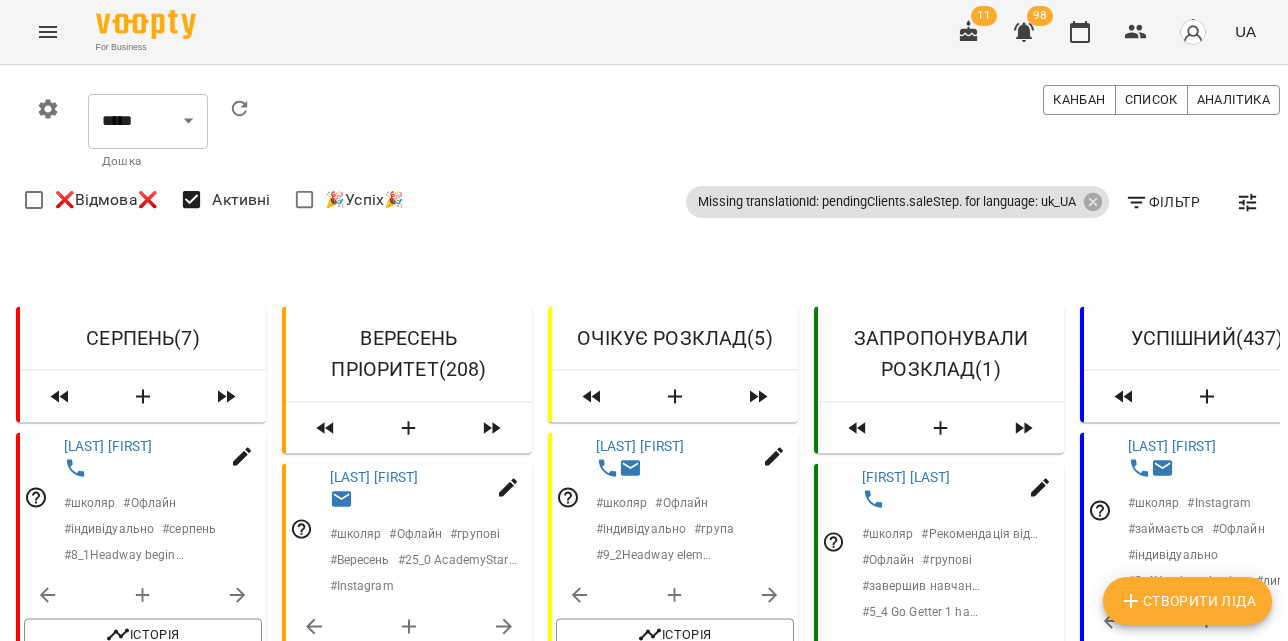 scroll, scrollTop: 897, scrollLeft: 0, axis: vertical 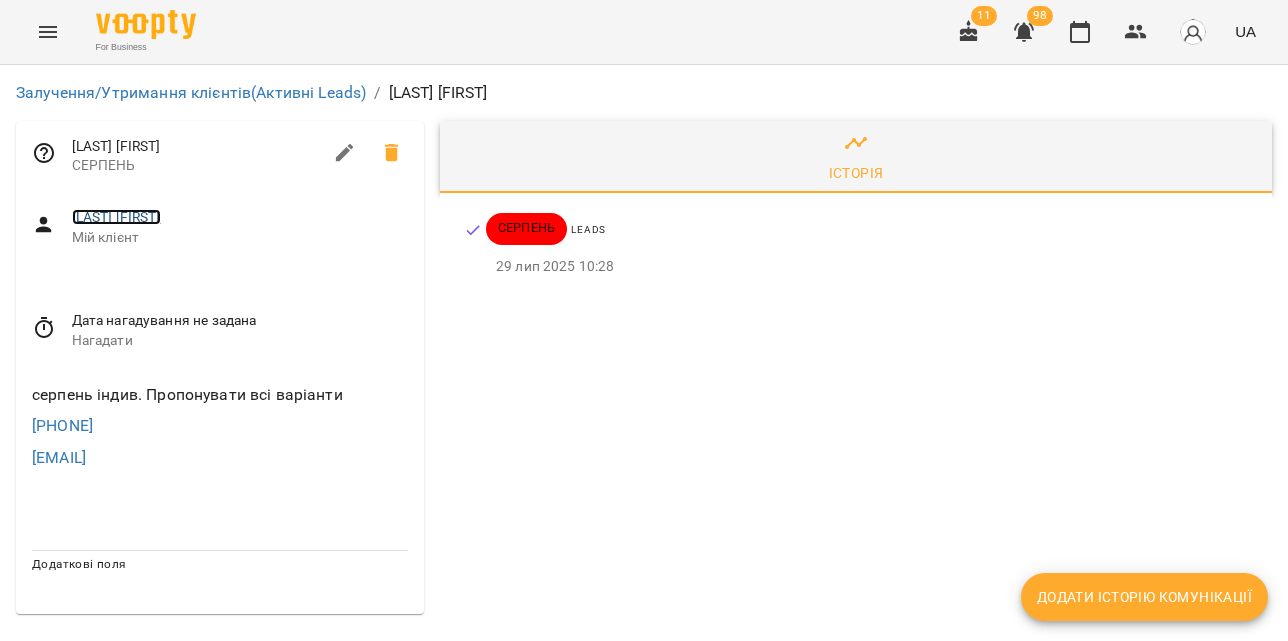click on "[FIRST] [LAST]" at bounding box center [116, 217] 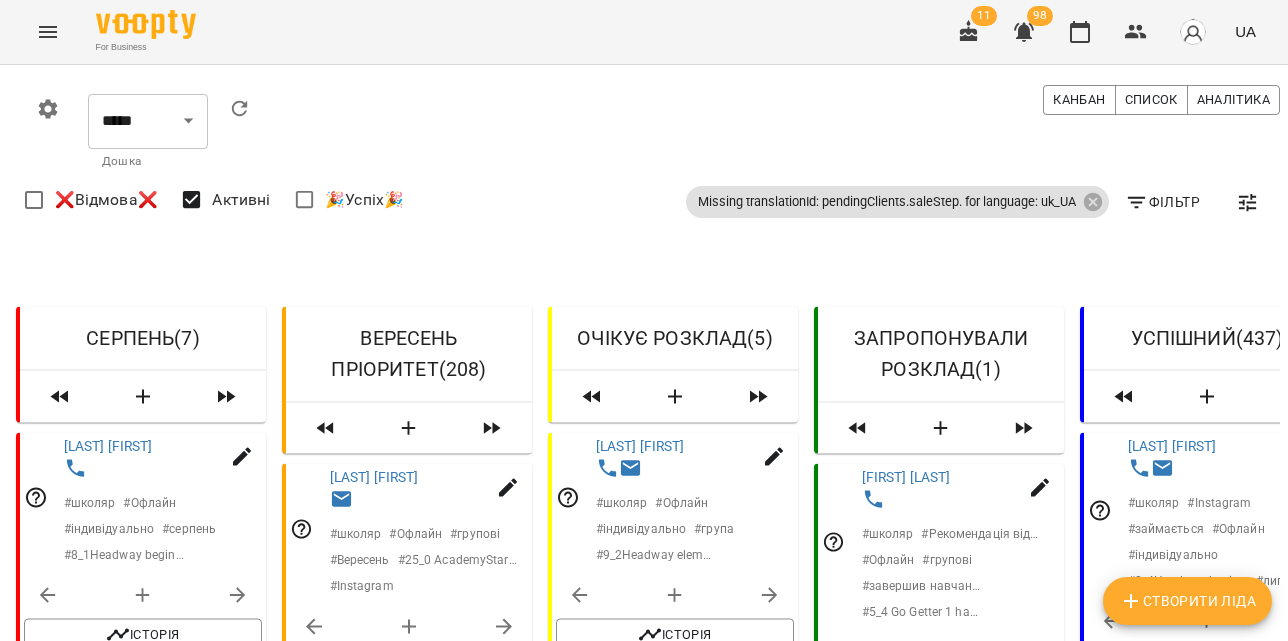 scroll, scrollTop: 186, scrollLeft: 0, axis: vertical 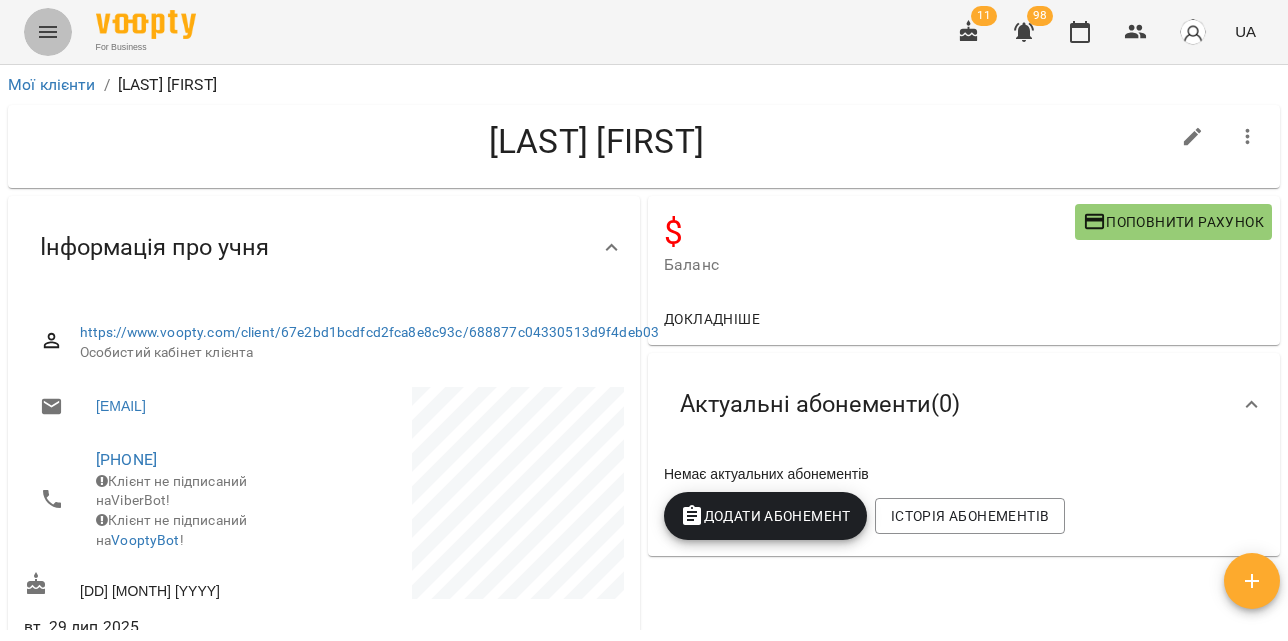 click 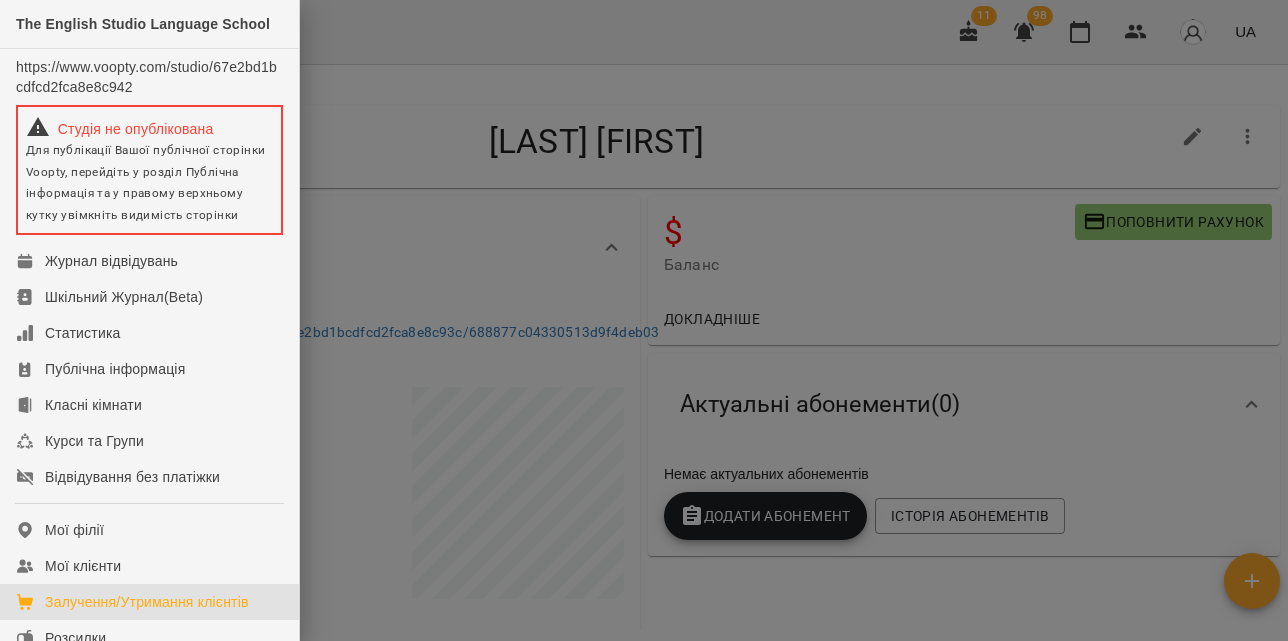 click on "Залучення/Утримання клієнтів" at bounding box center [147, 602] 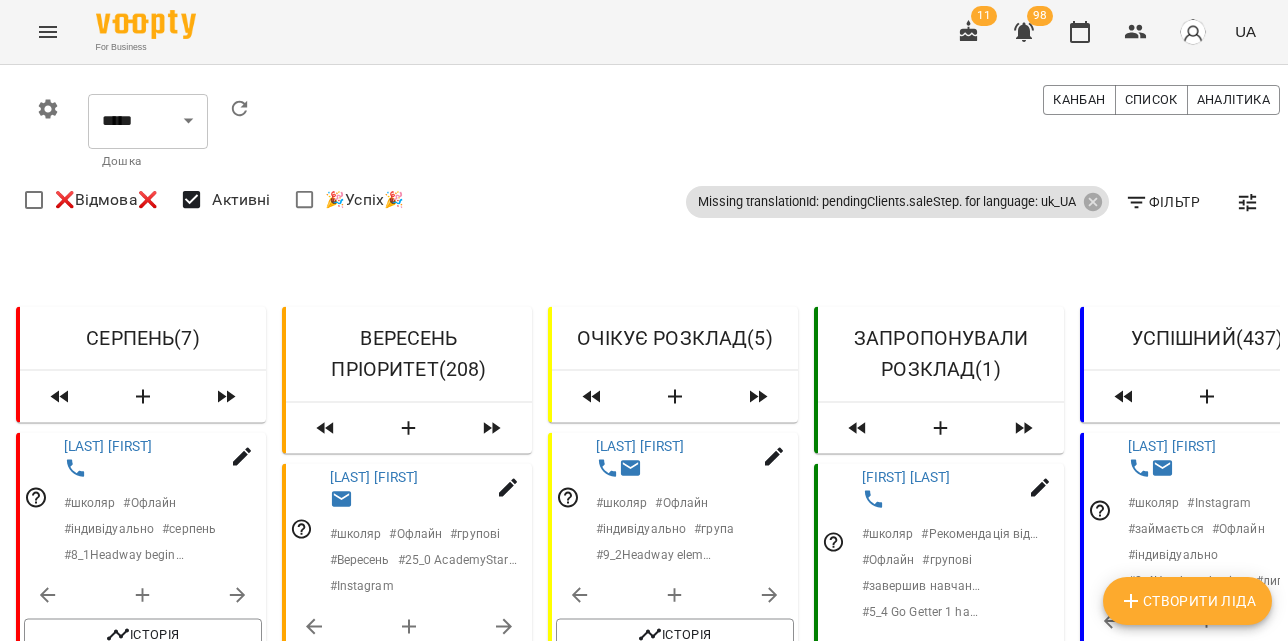 scroll, scrollTop: 974, scrollLeft: 0, axis: vertical 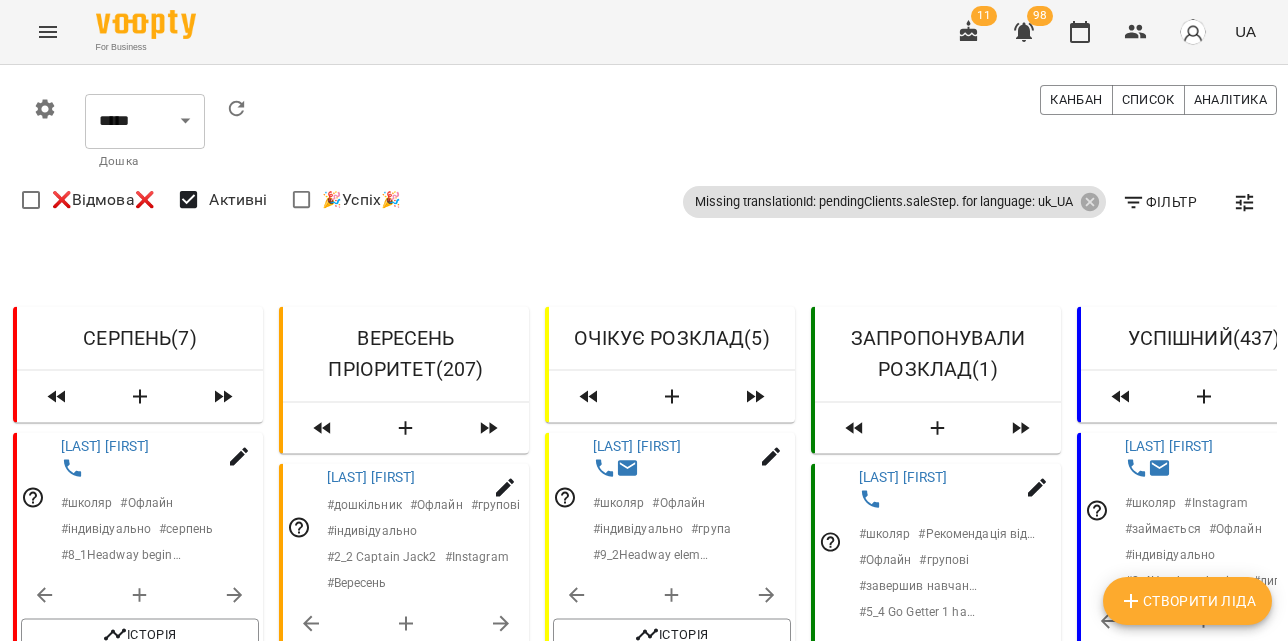 drag, startPoint x: 69, startPoint y: 430, endPoint x: 196, endPoint y: 436, distance: 127.141655 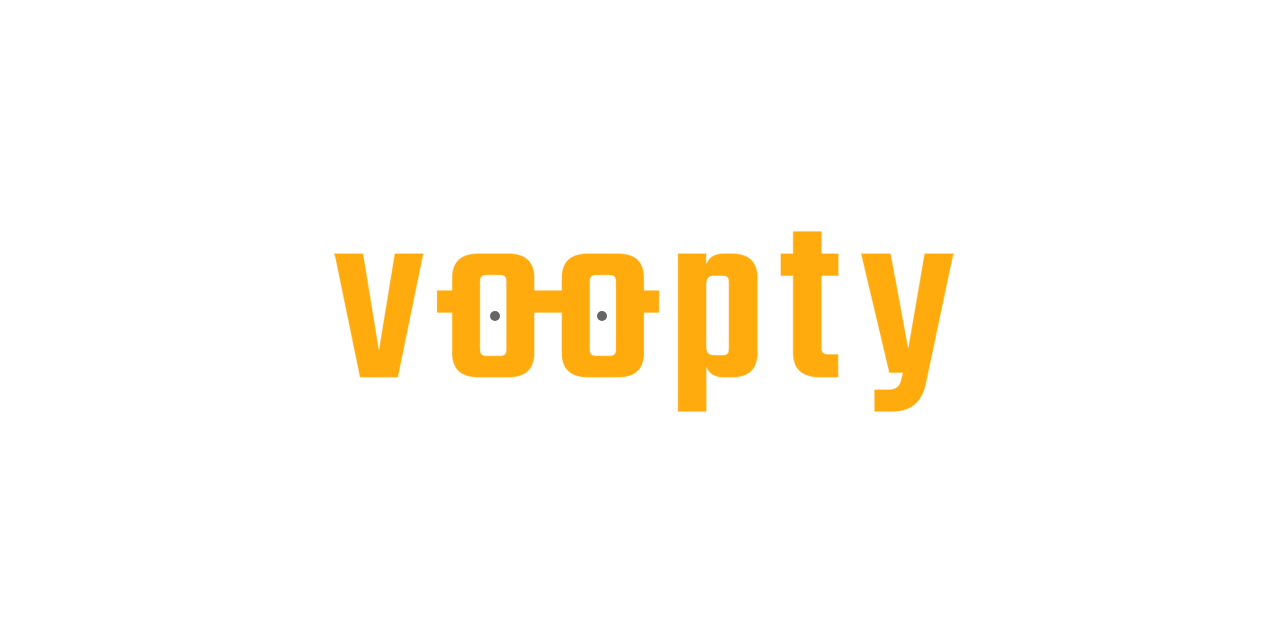 scroll, scrollTop: 0, scrollLeft: 0, axis: both 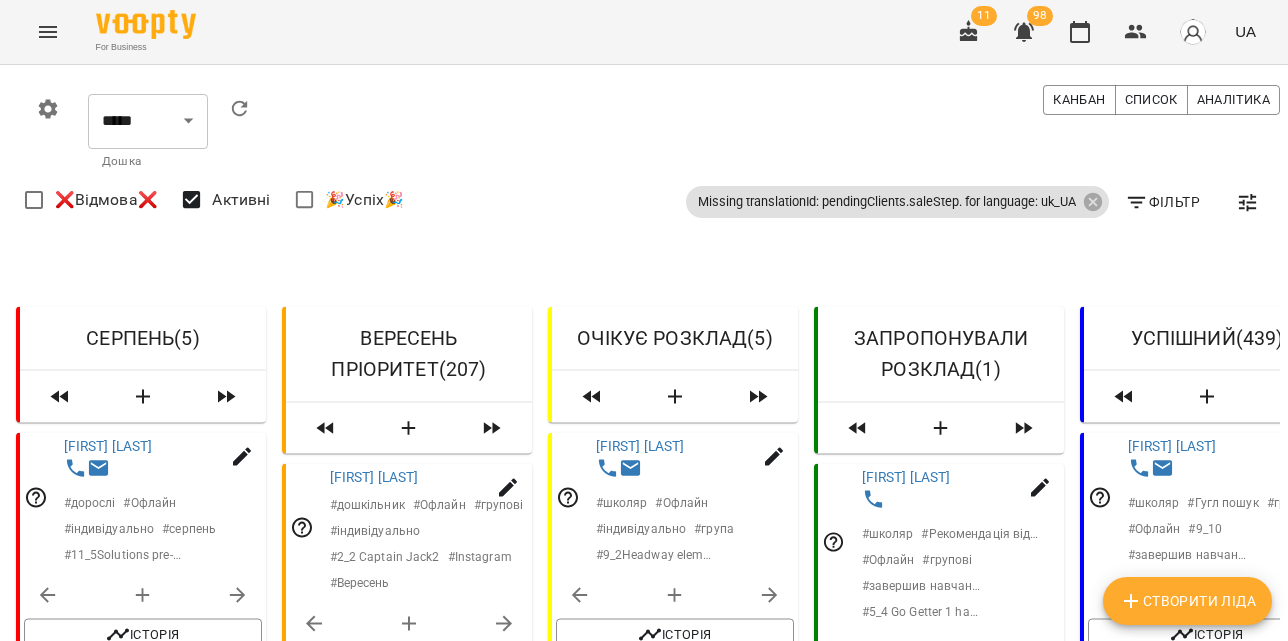 click 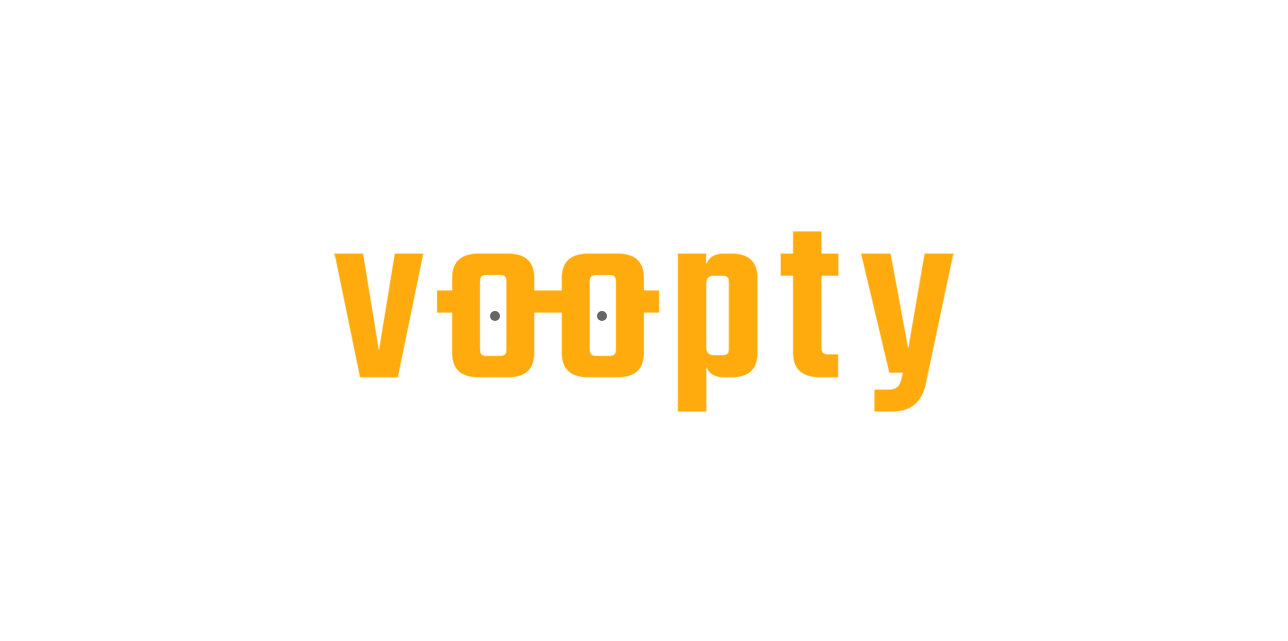 scroll, scrollTop: 0, scrollLeft: 0, axis: both 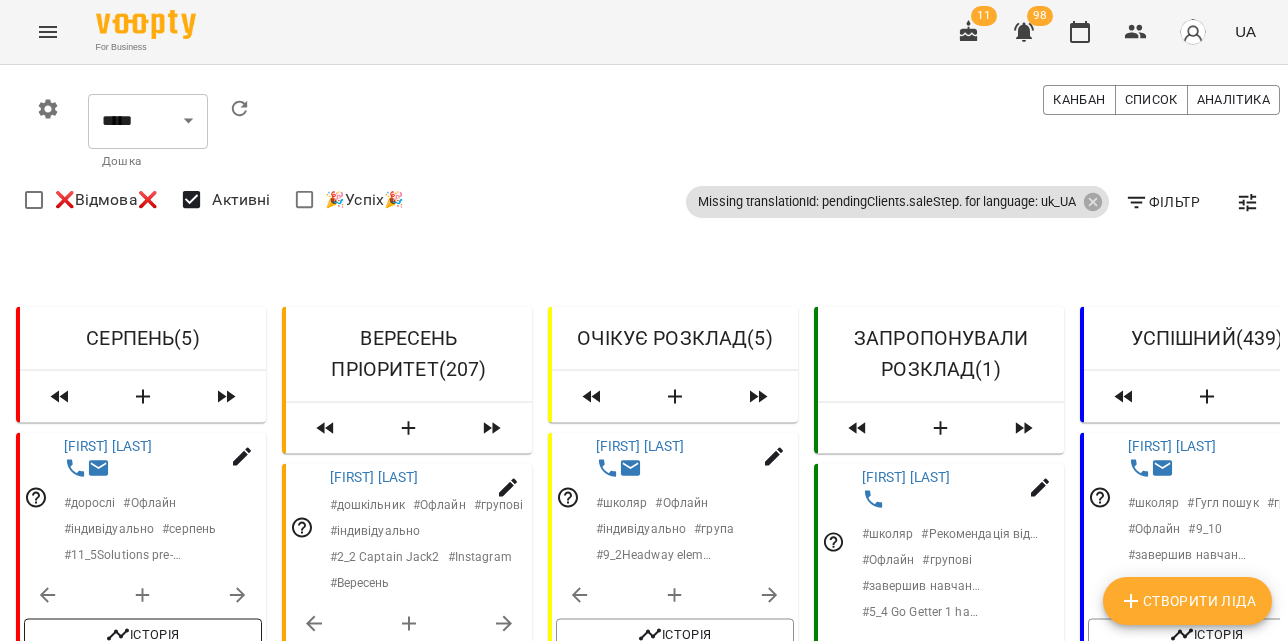 click on "Історія" at bounding box center (143, 634) 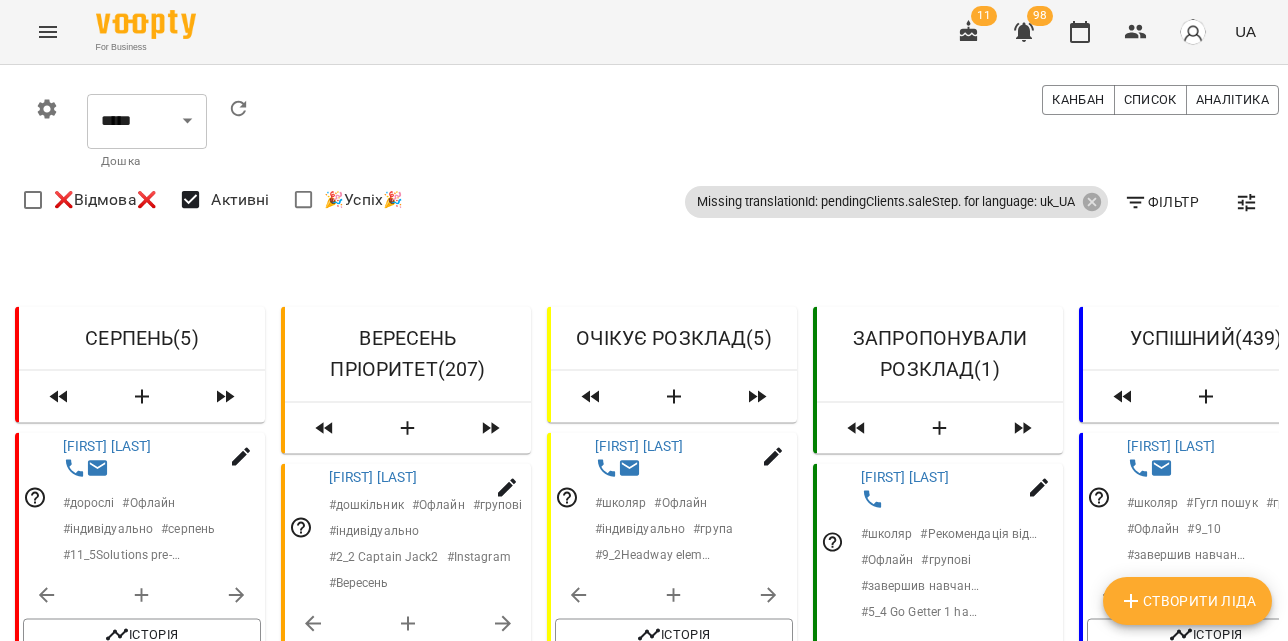 scroll, scrollTop: 313, scrollLeft: 1, axis: both 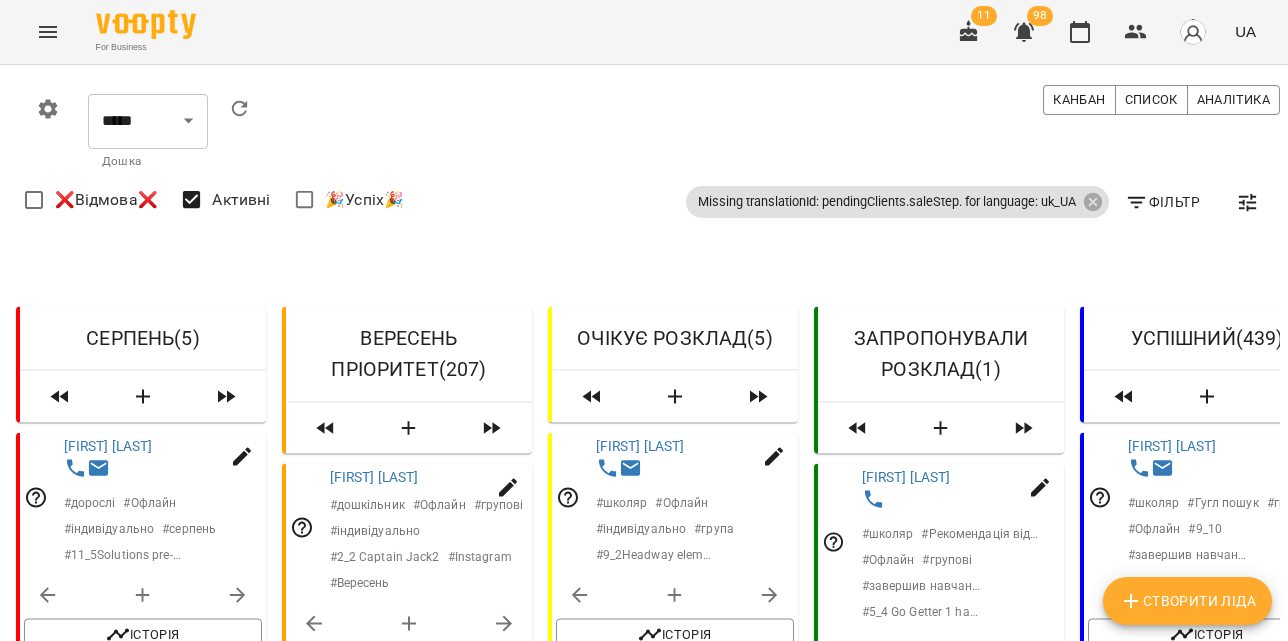 click on "Нотатки" at bounding box center (596, 753) 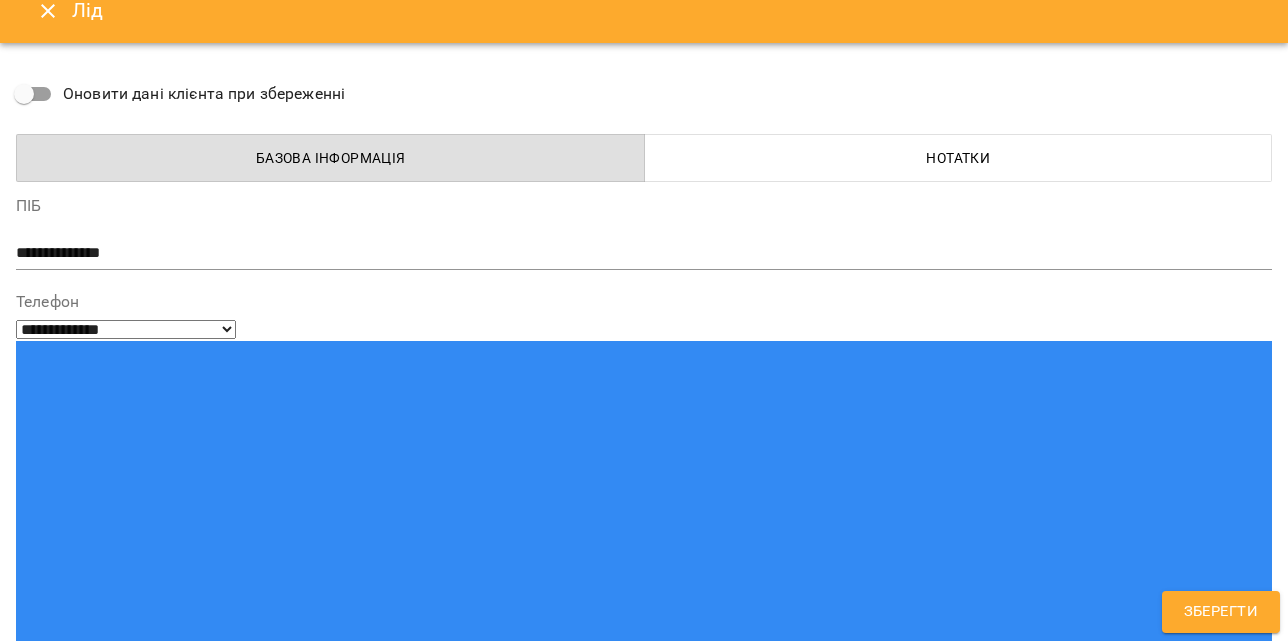 scroll, scrollTop: 11, scrollLeft: 0, axis: vertical 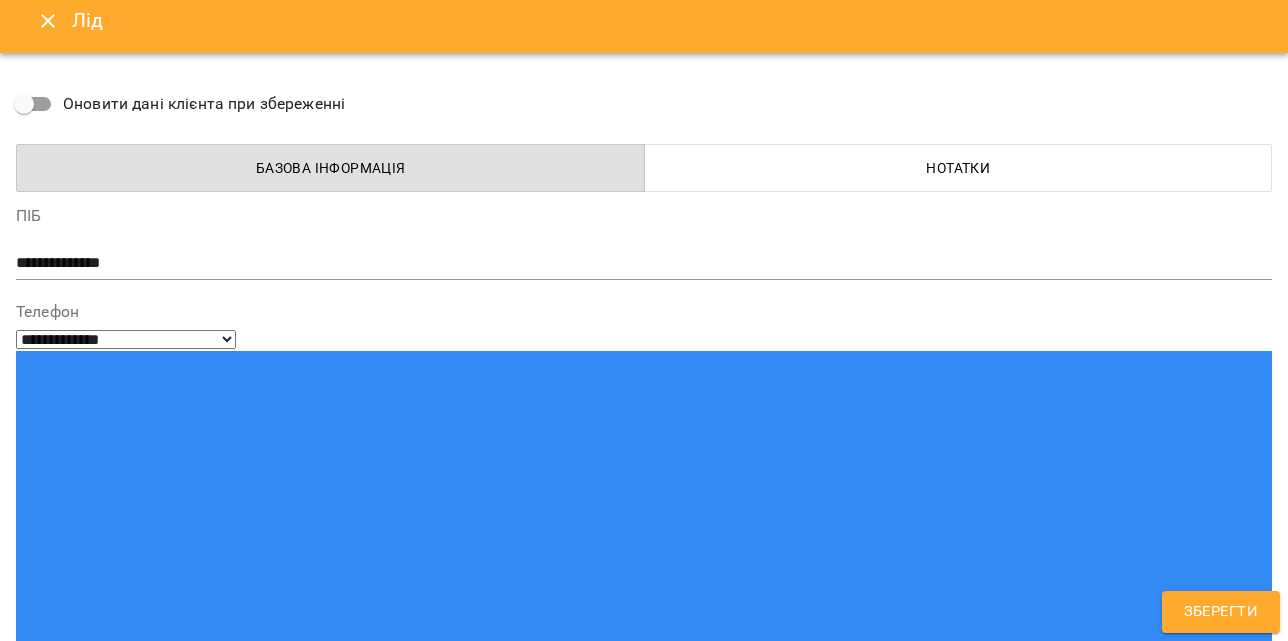 click on "Нотатки" at bounding box center (958, 168) 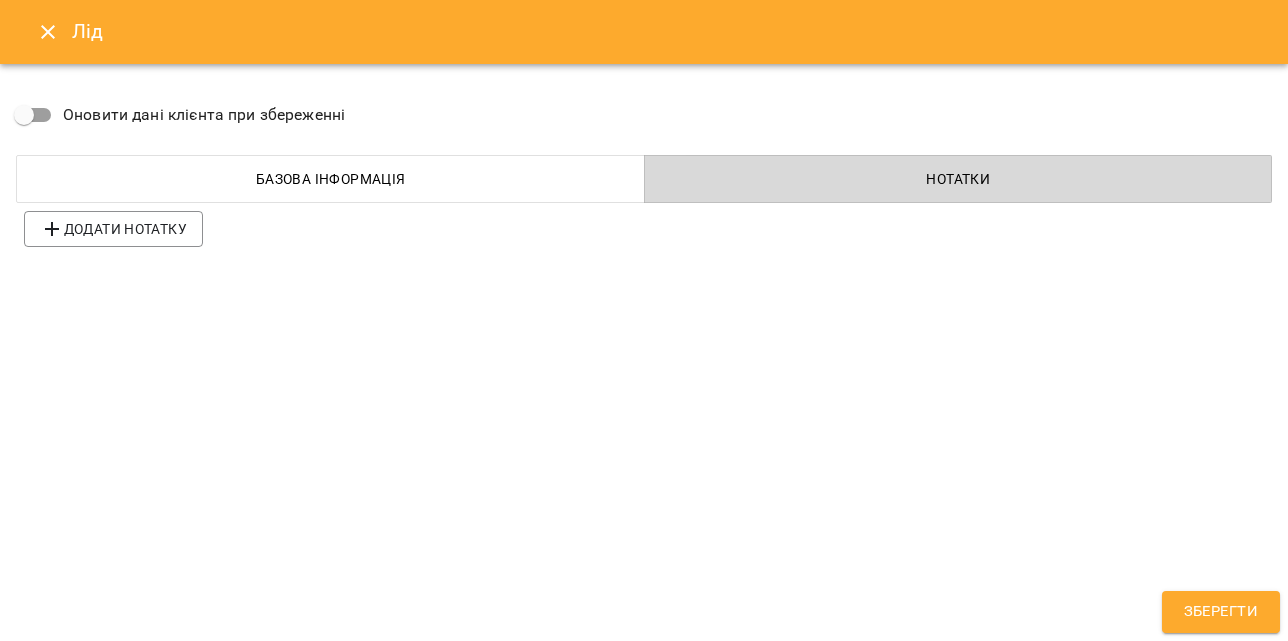 scroll, scrollTop: 0, scrollLeft: 0, axis: both 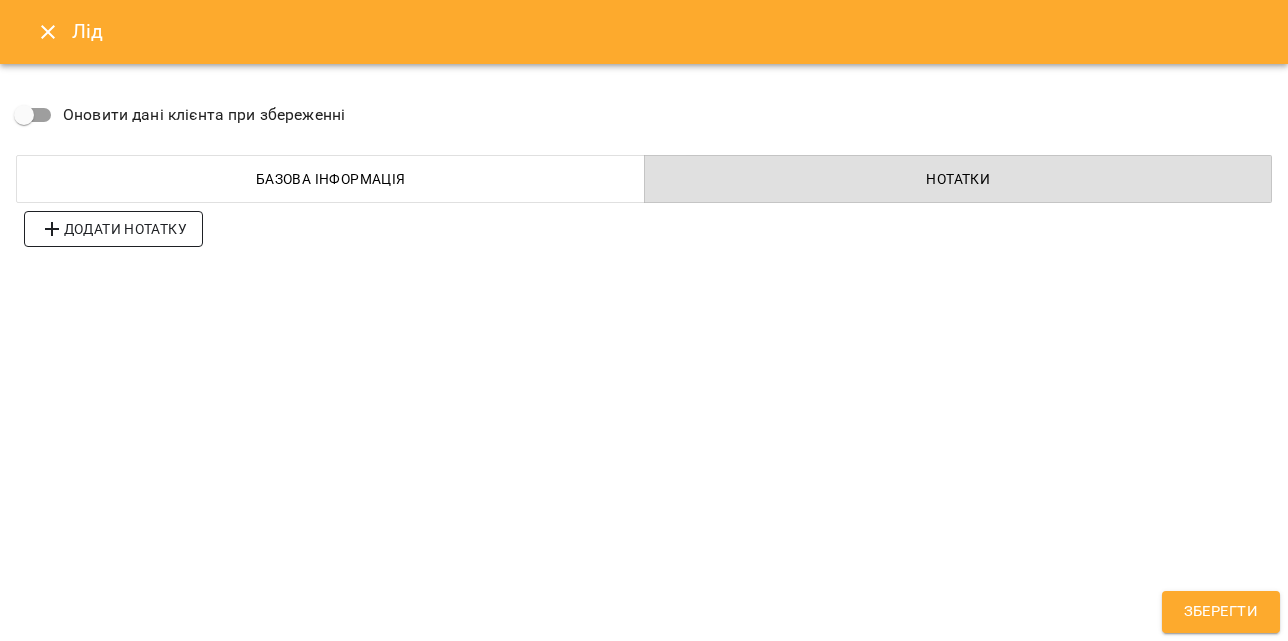 click on "Додати нотатку" at bounding box center [113, 229] 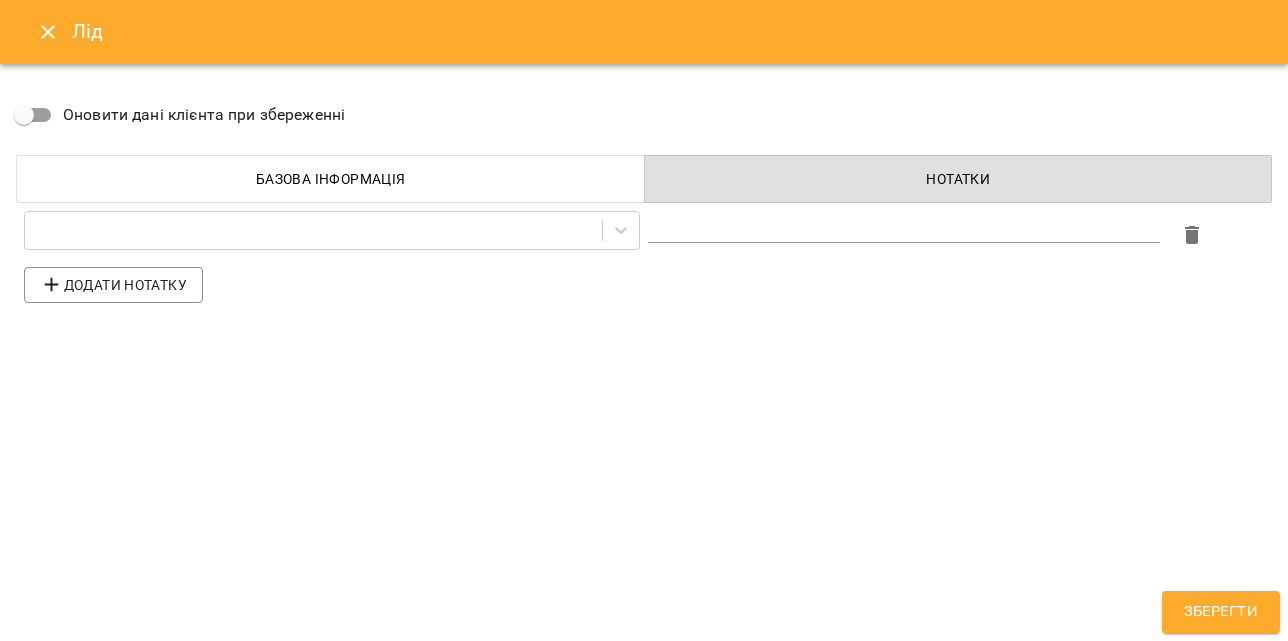 click at bounding box center [904, 226] 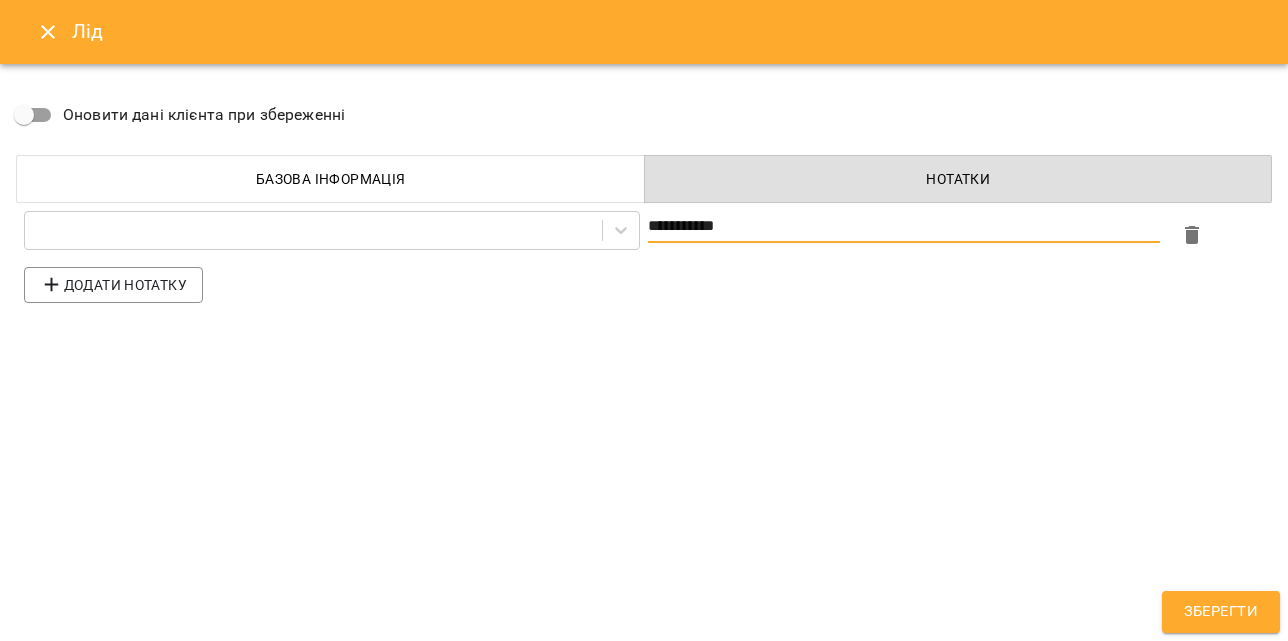 type on "**********" 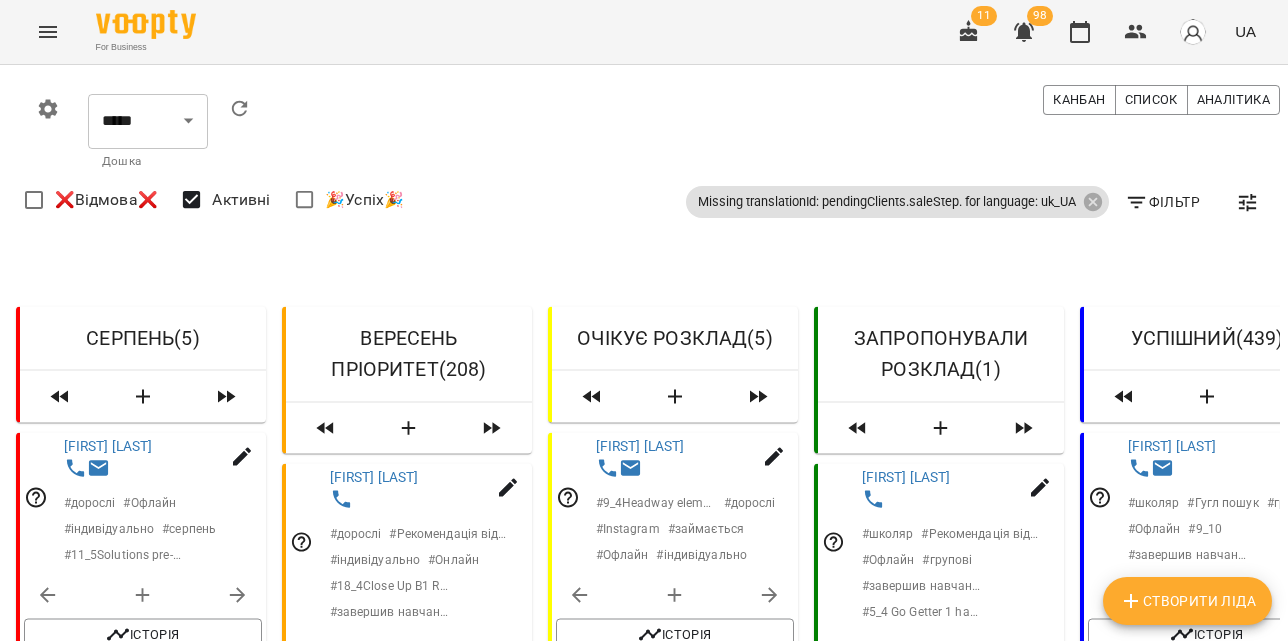 scroll, scrollTop: 734, scrollLeft: 0, axis: vertical 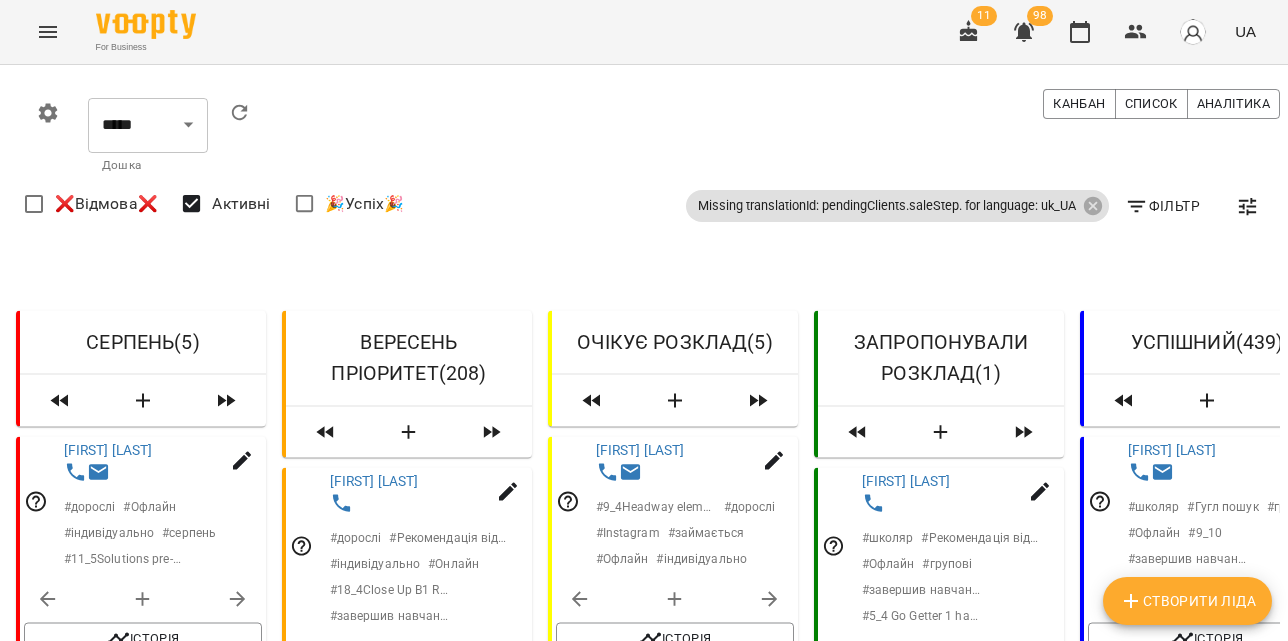 click on "0 ***** ​ Дошка Канбан Список Аналітика Missing translationId: pendingClients.saleStep. for language: uk_UA Фільтр ❌Відмова❌ Активні 🎉Успіх🎉" at bounding box center (644, 159) 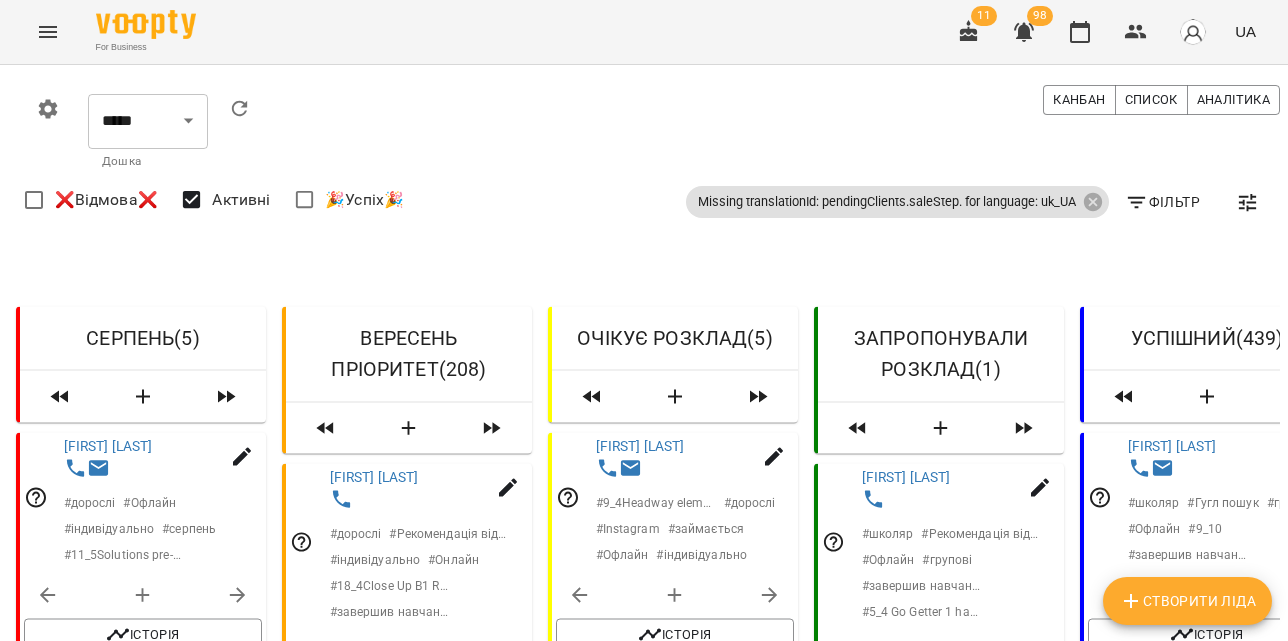 scroll, scrollTop: 0, scrollLeft: 0, axis: both 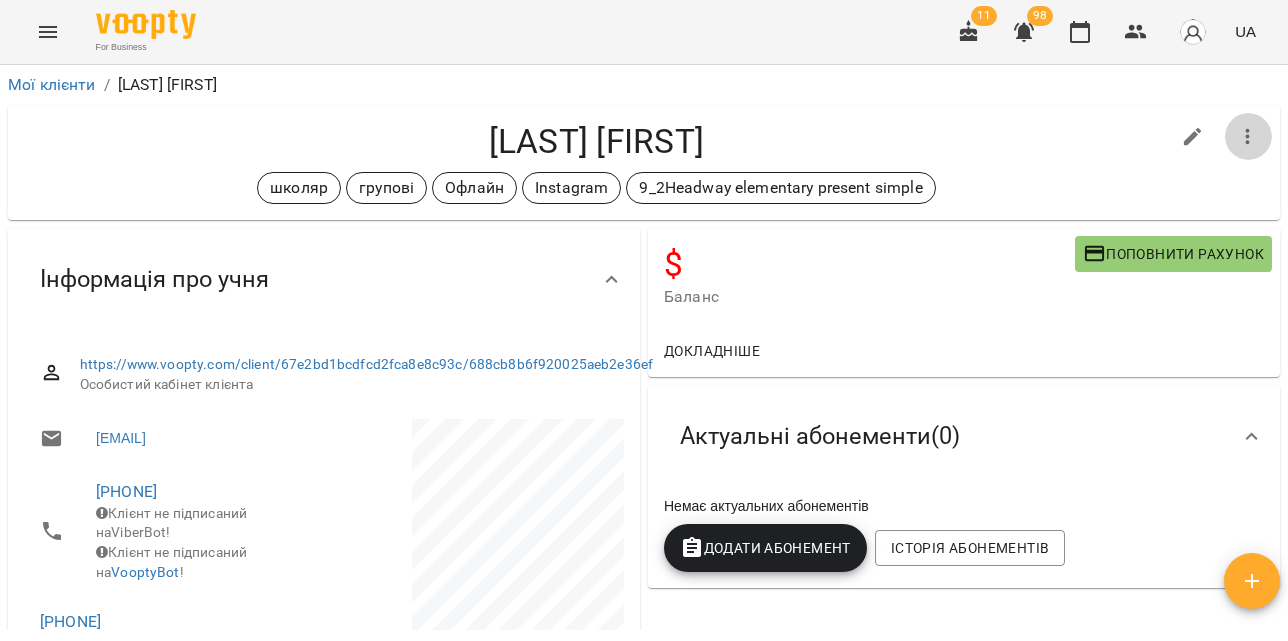 click 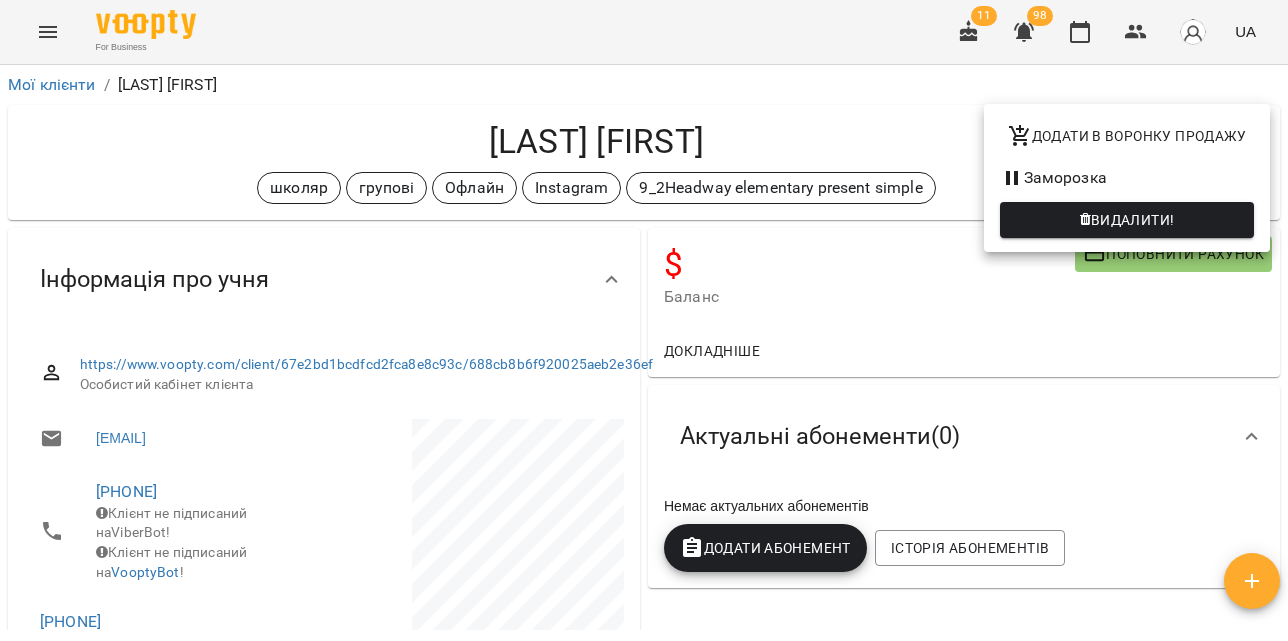 click on "Додати в воронку продажу" at bounding box center (1127, 136) 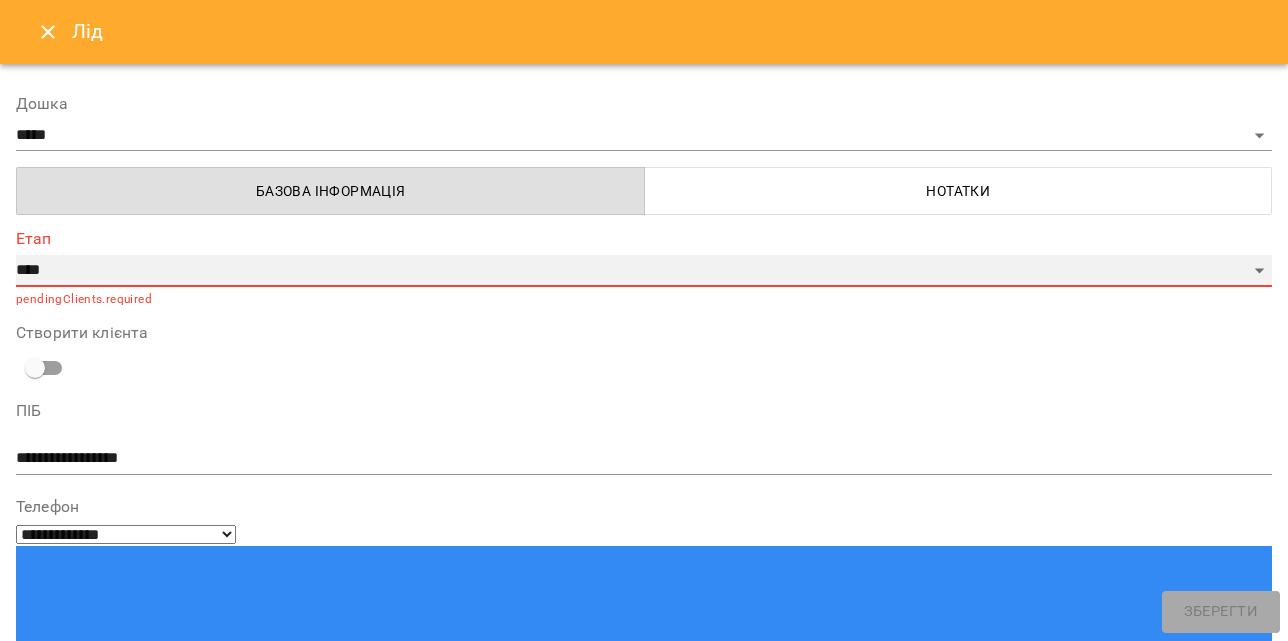 click on "**********" at bounding box center (644, 271) 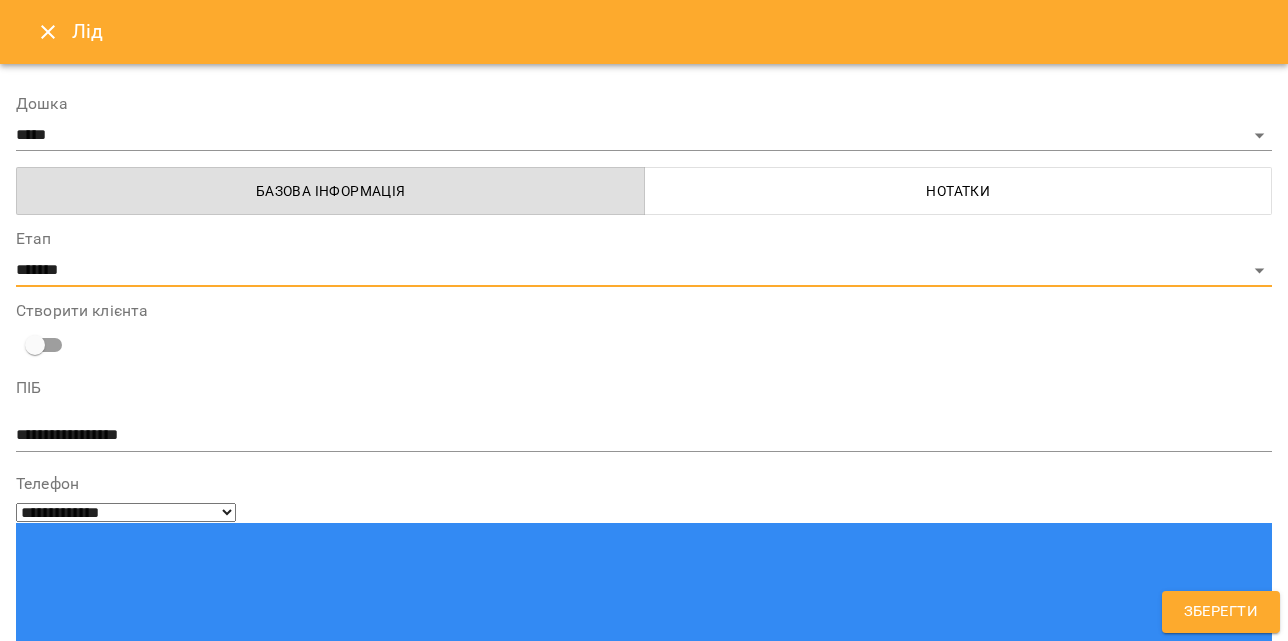 click on "Нотатки" at bounding box center (959, 191) 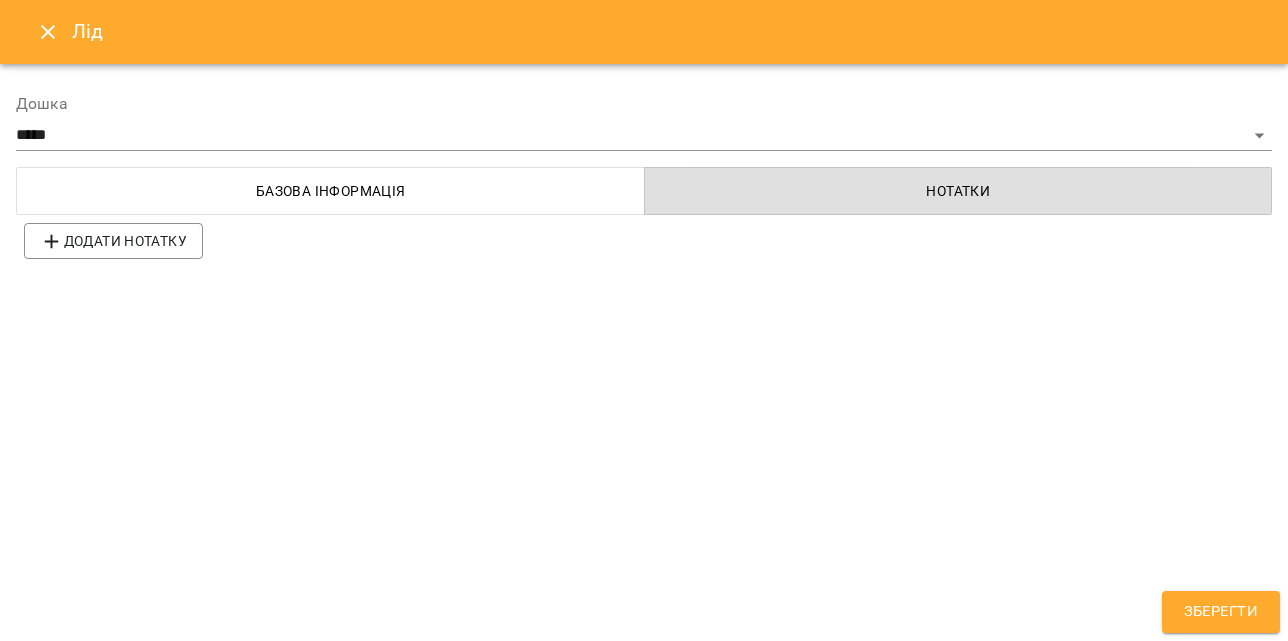 click on "Зберегти" at bounding box center [1221, 612] 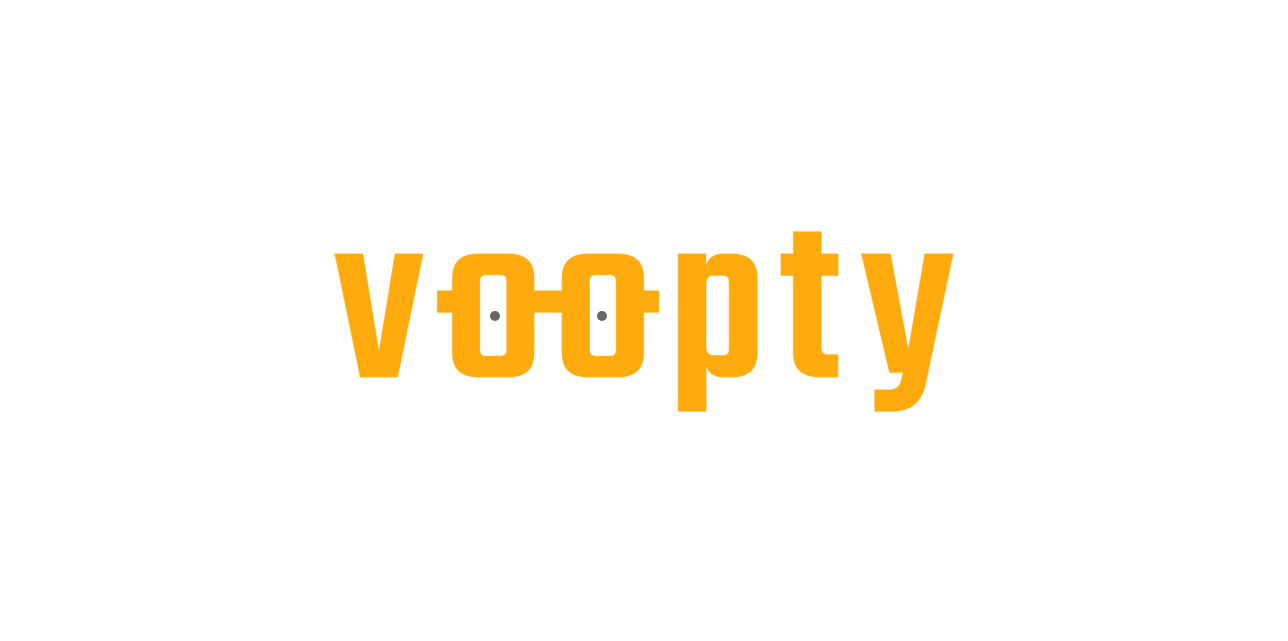 scroll, scrollTop: 0, scrollLeft: 0, axis: both 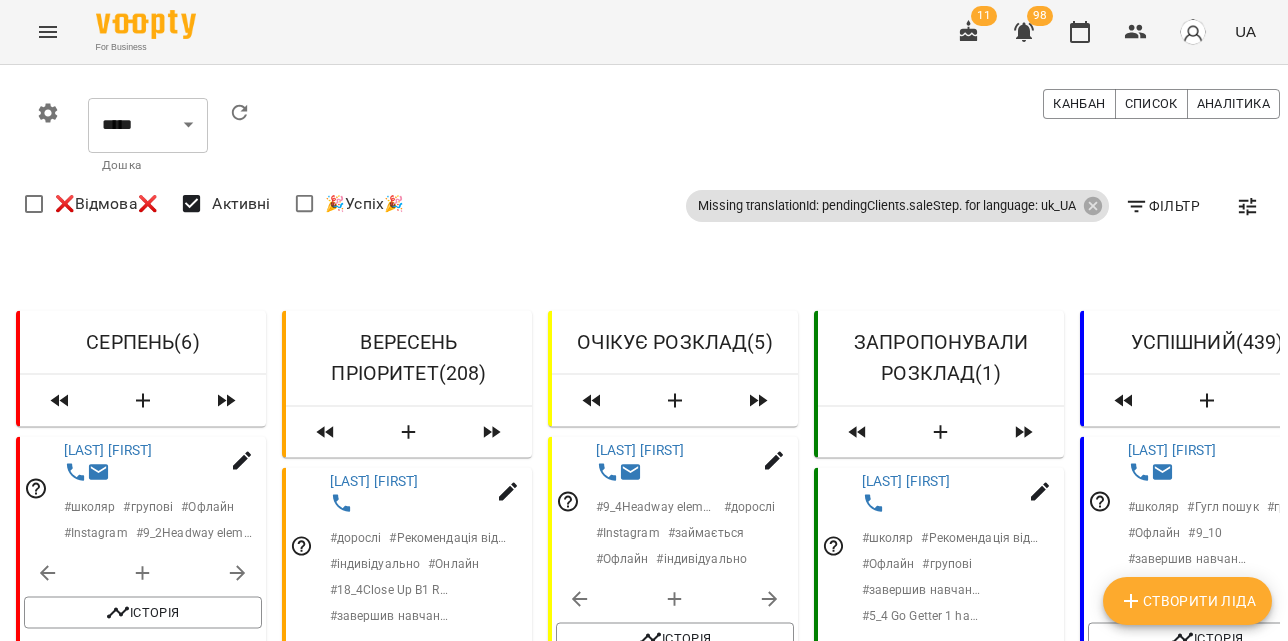 click on "Missing translationId: pendingClients.saleStep. for language: uk_UA Фільтр ❌Відмова❌ Активні 🎉Успіх🎉" at bounding box center (652, 206) 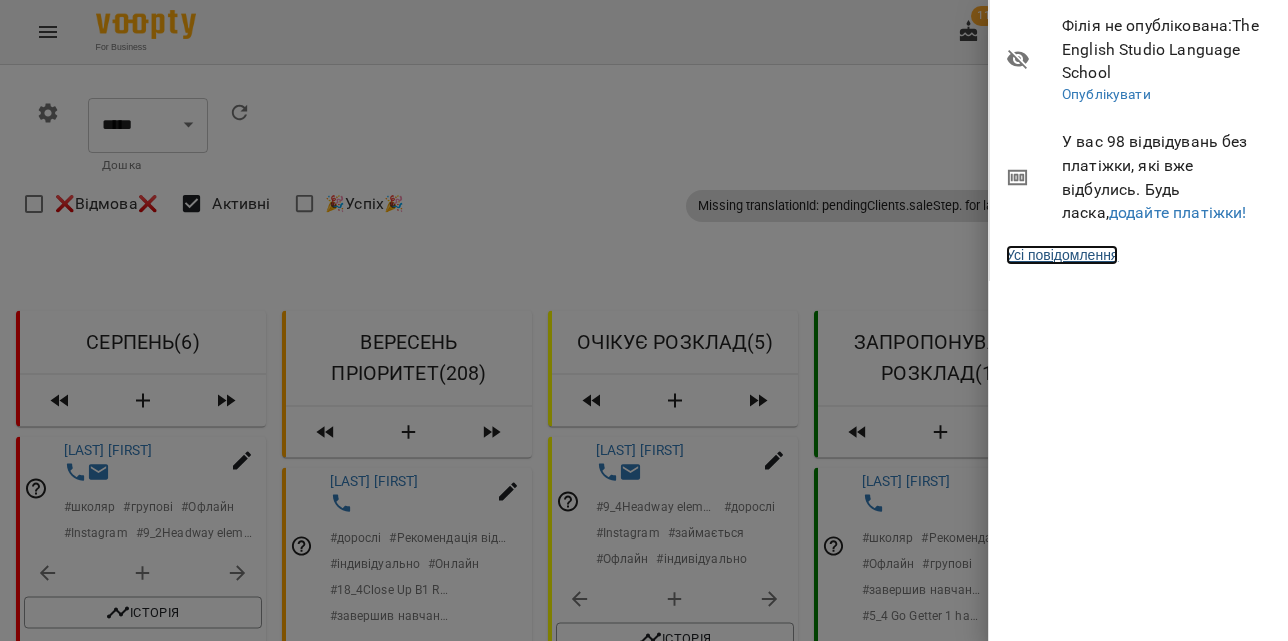 click on "Усі повідомлення" at bounding box center (1062, 255) 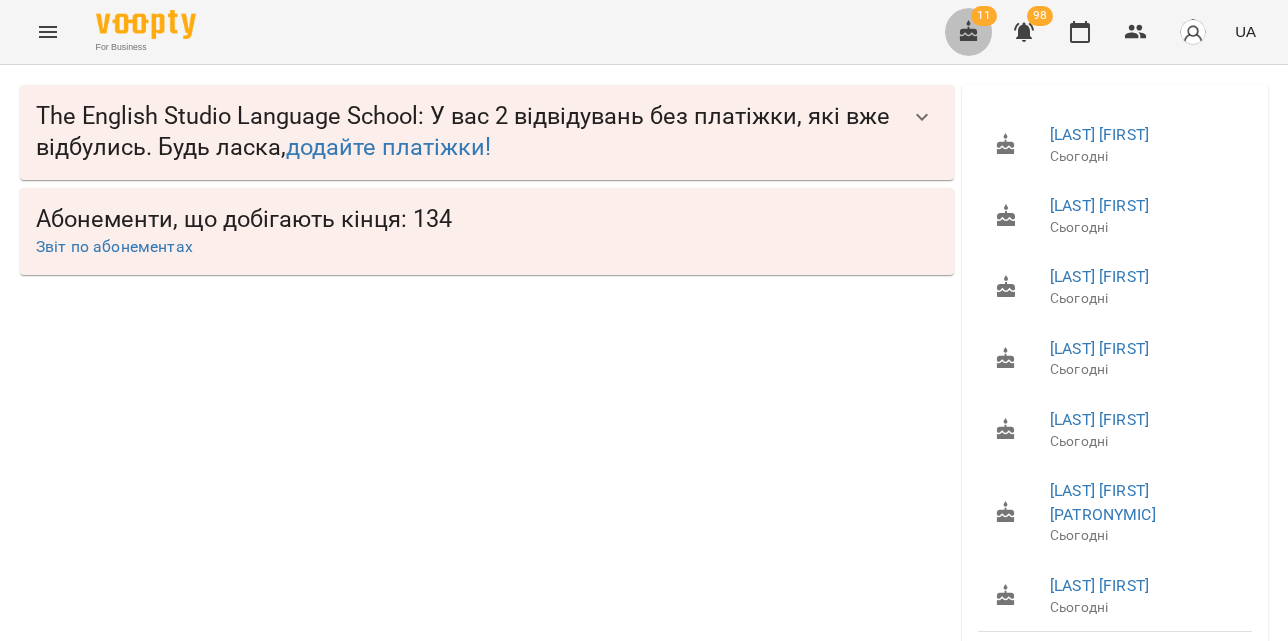 click 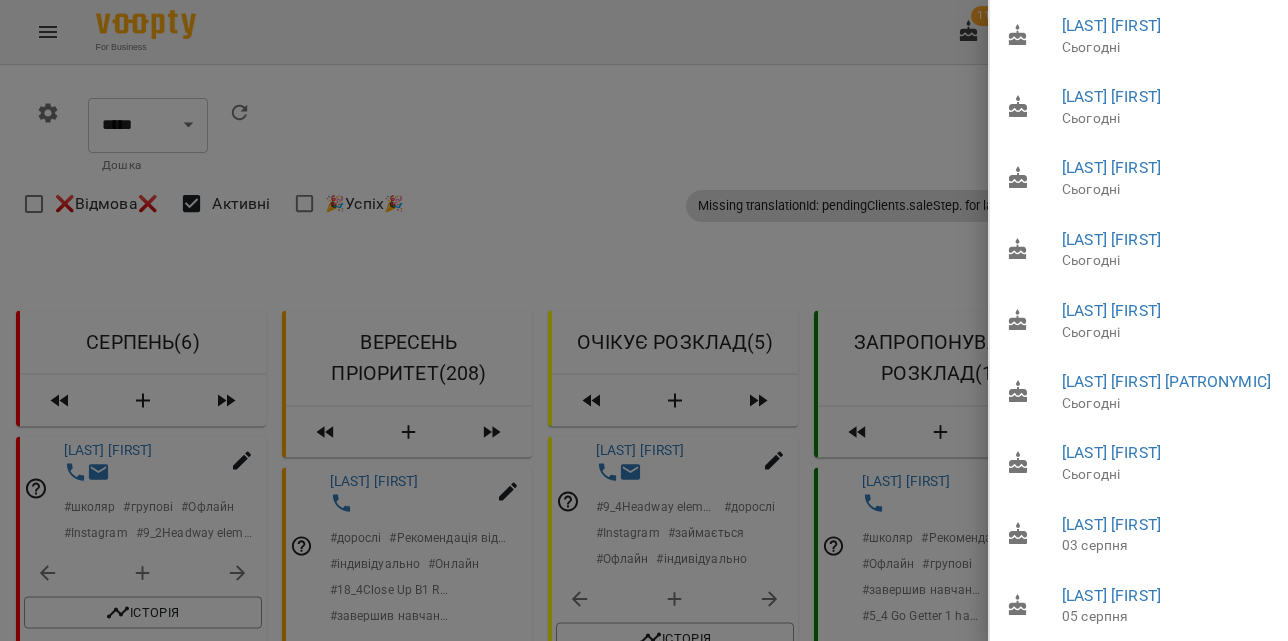 click at bounding box center (644, 320) 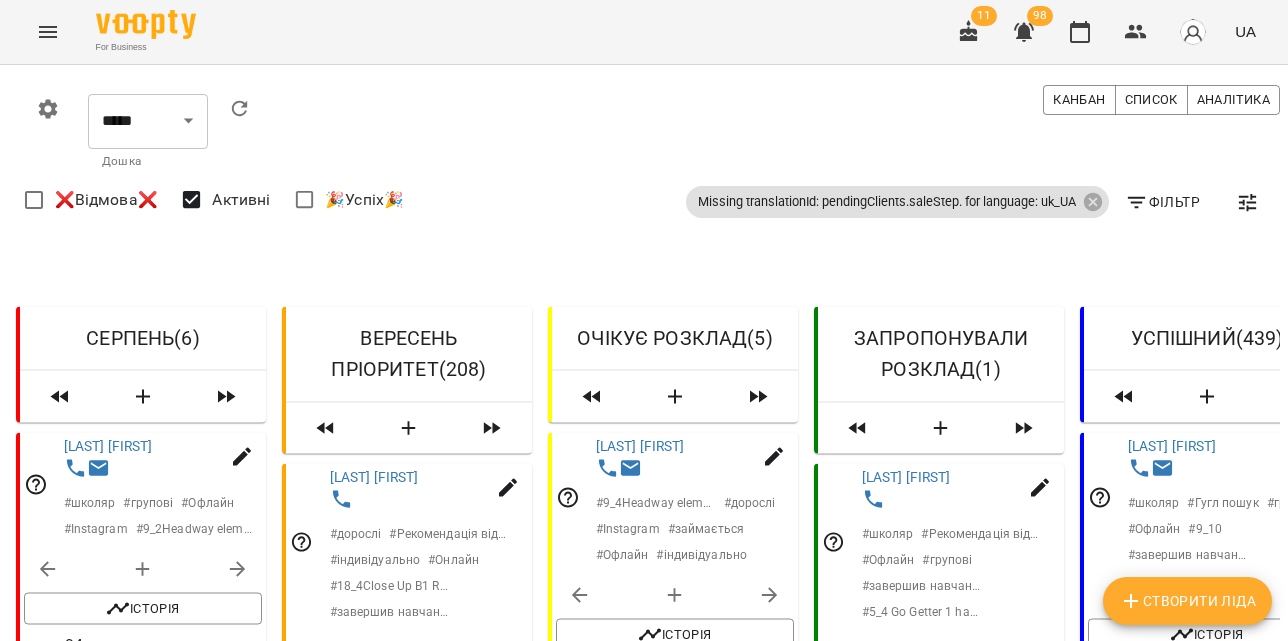 scroll, scrollTop: 966, scrollLeft: 0, axis: vertical 